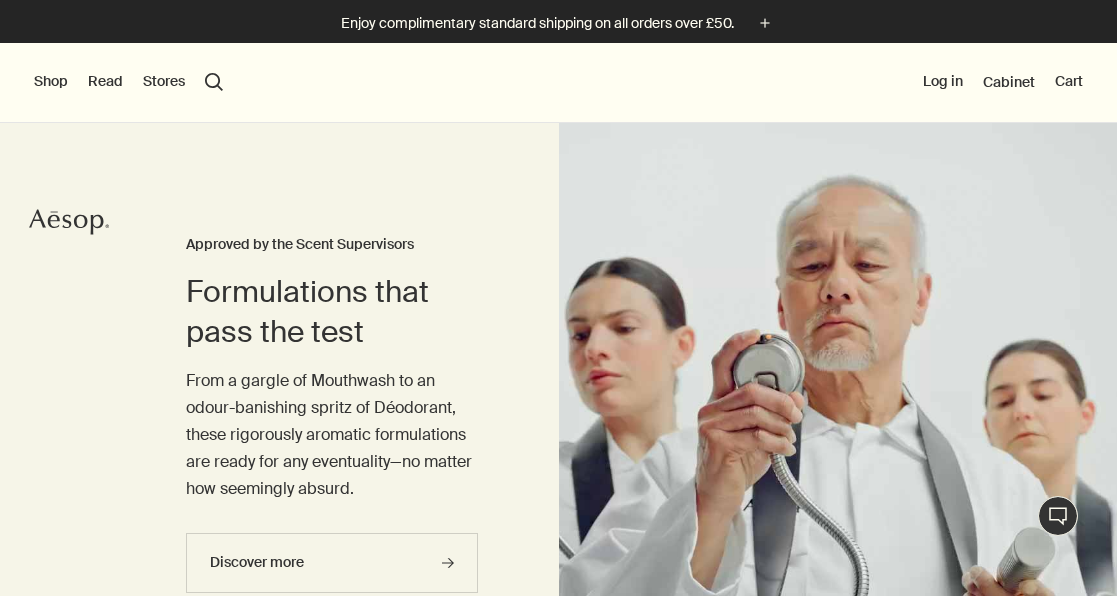 scroll, scrollTop: 0, scrollLeft: 0, axis: both 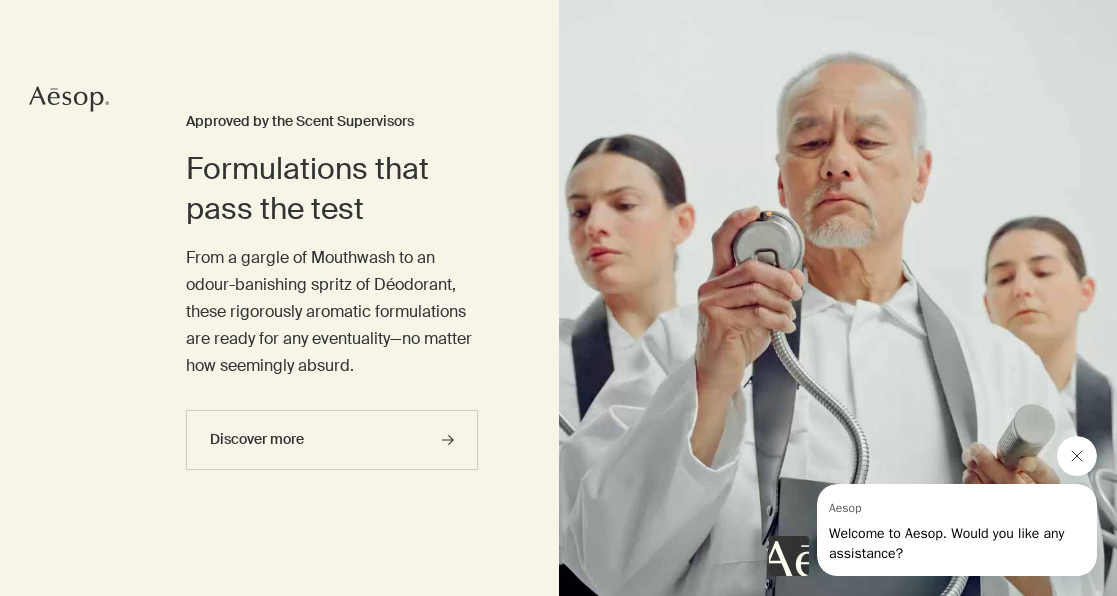 click 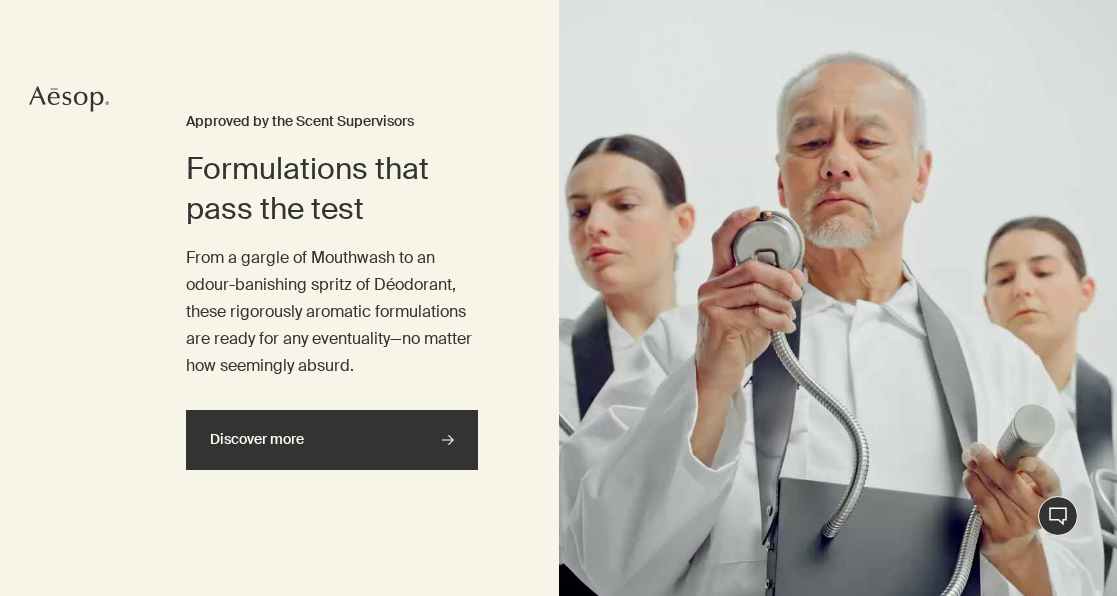 click on "Discover more   rightArrow" at bounding box center (332, 440) 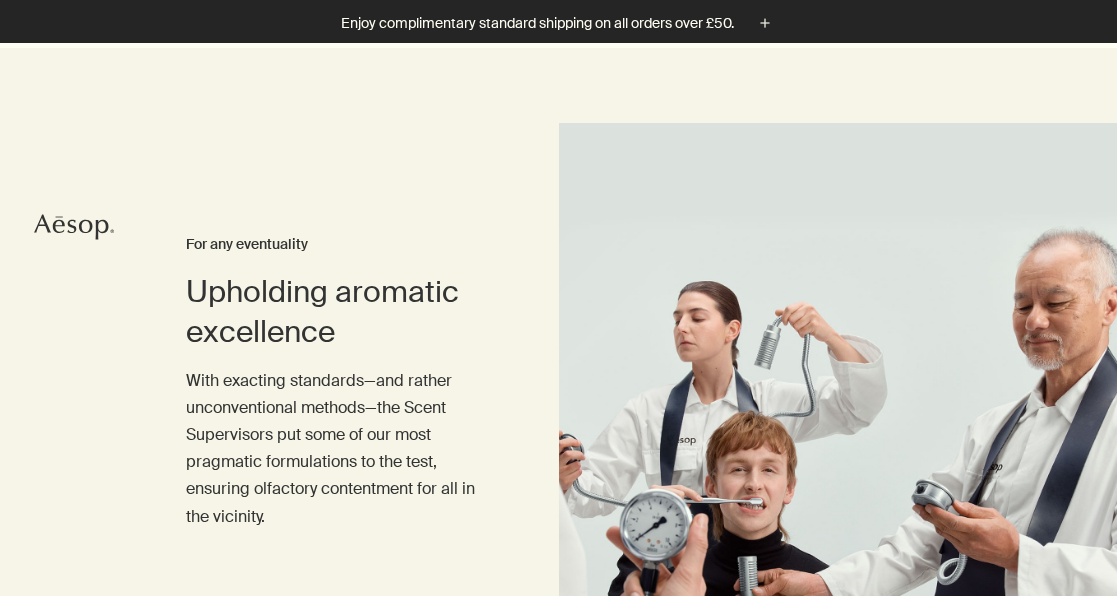 scroll, scrollTop: 231, scrollLeft: 0, axis: vertical 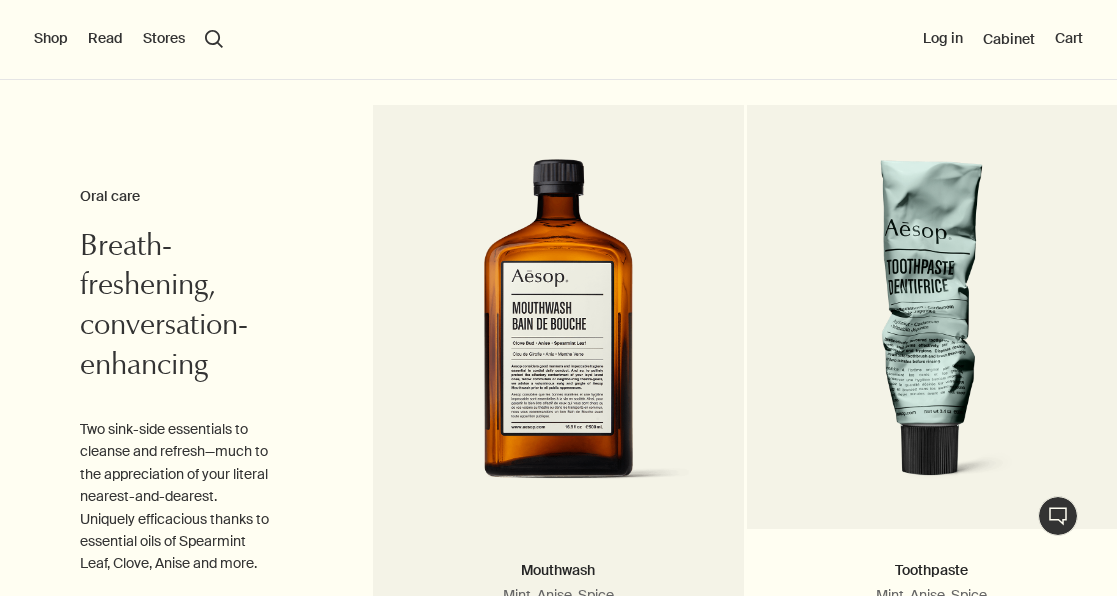 click at bounding box center (558, 329) 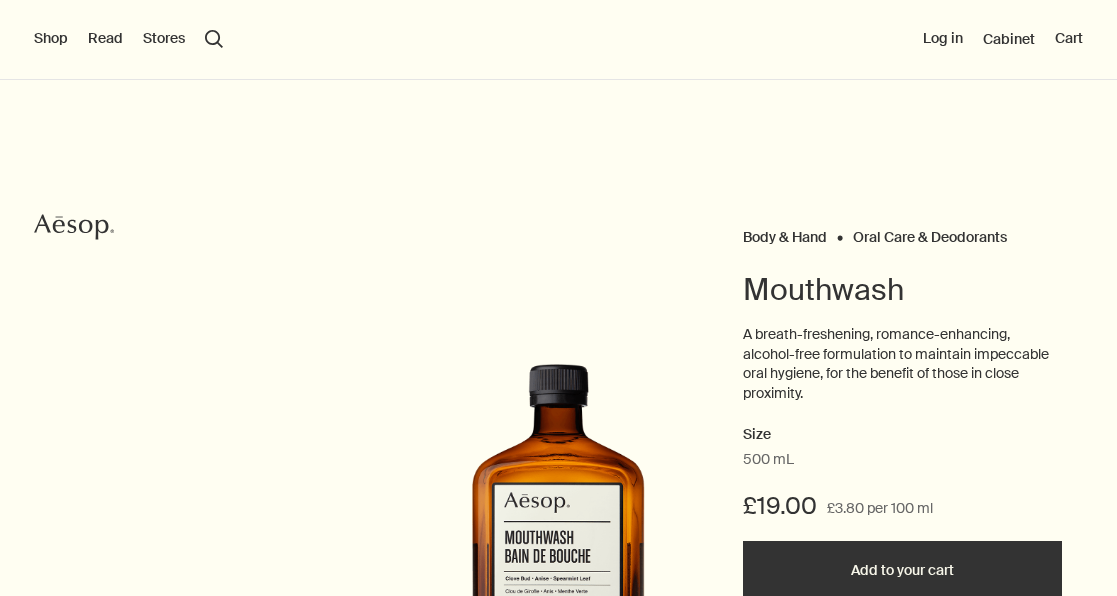 scroll, scrollTop: 0, scrollLeft: 0, axis: both 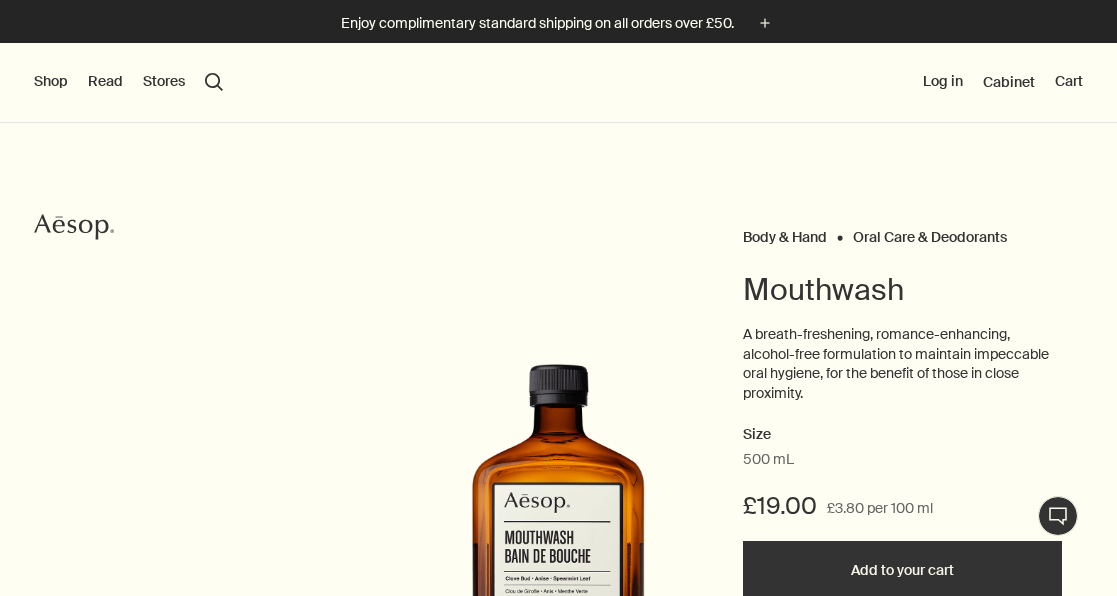 click on "Add to your cart" at bounding box center (902, 571) 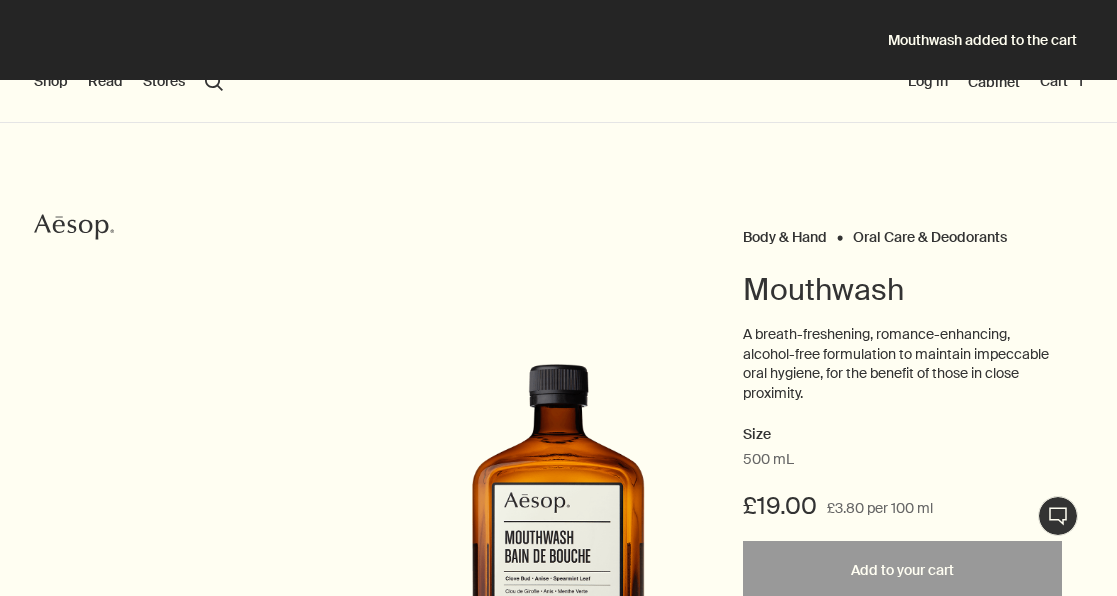 scroll, scrollTop: 0, scrollLeft: 0, axis: both 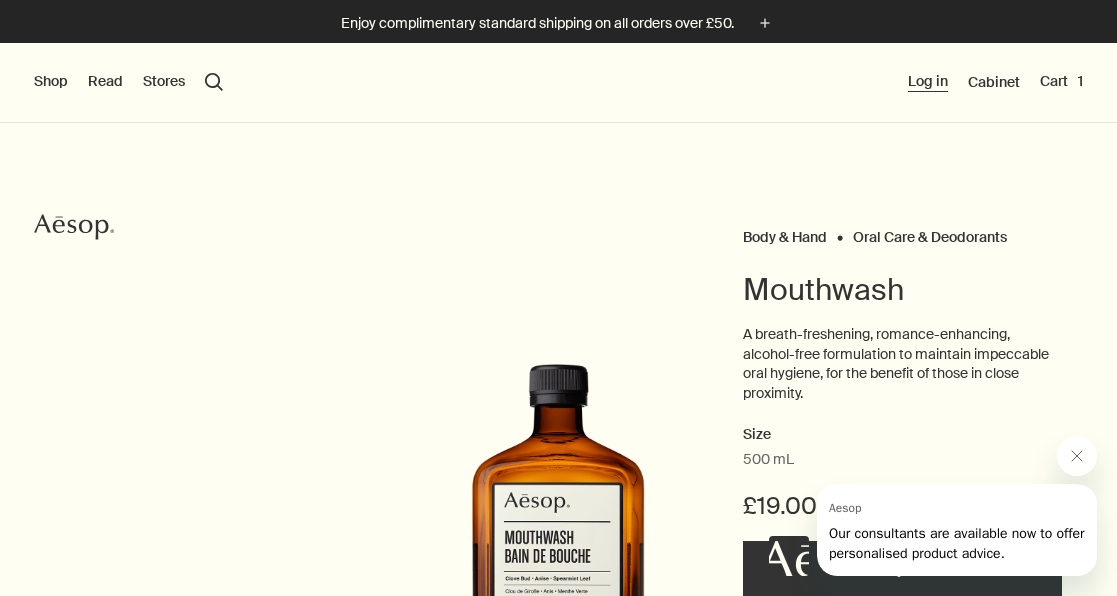 click on "Log in" at bounding box center [928, 82] 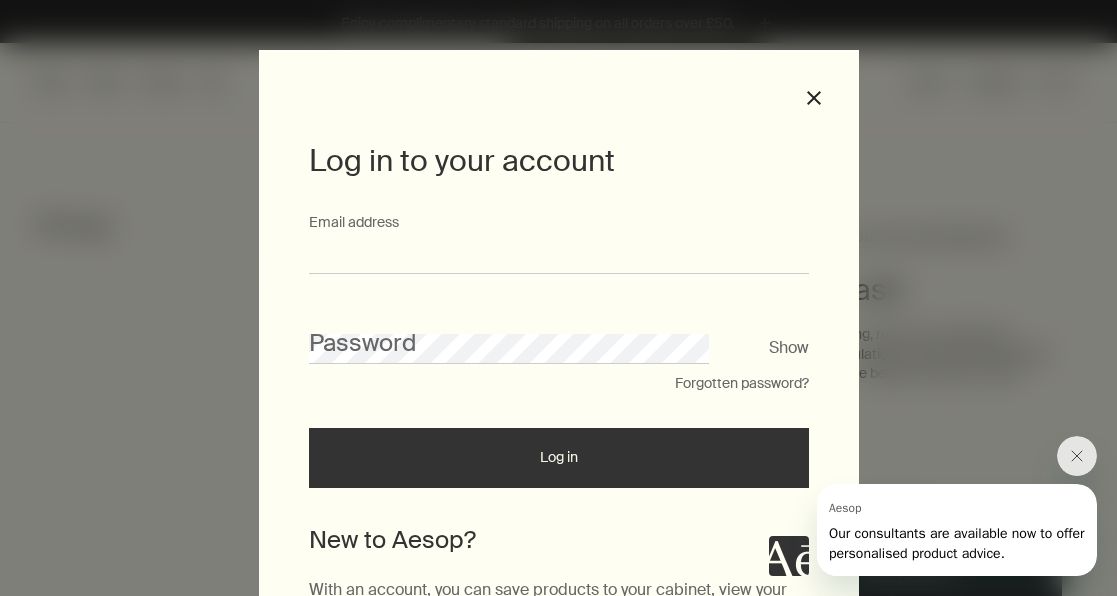 type on "**********" 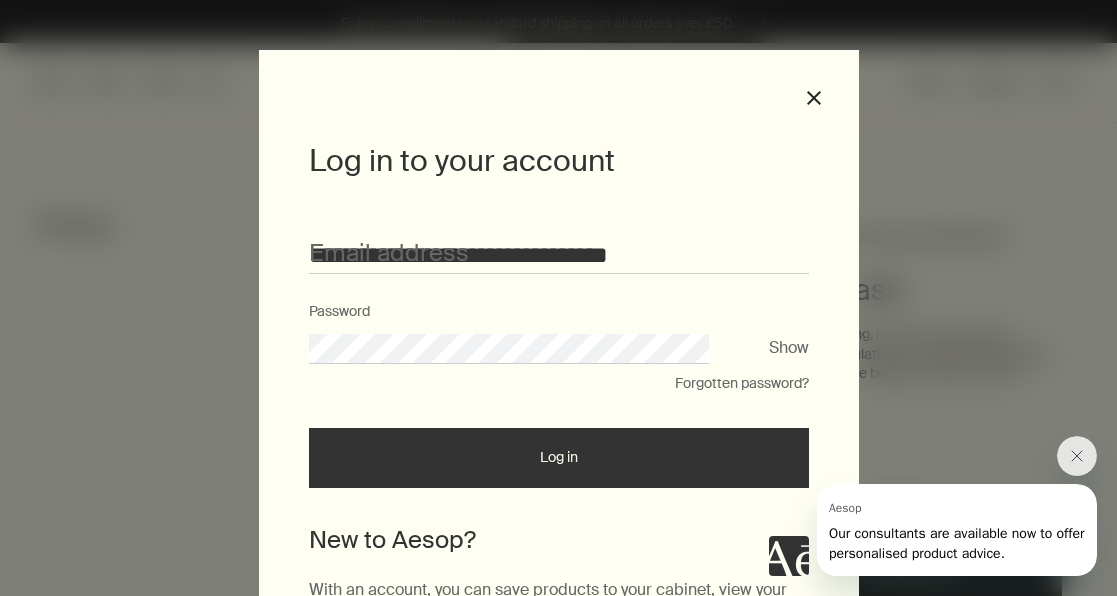 click on "Log in" at bounding box center (559, 458) 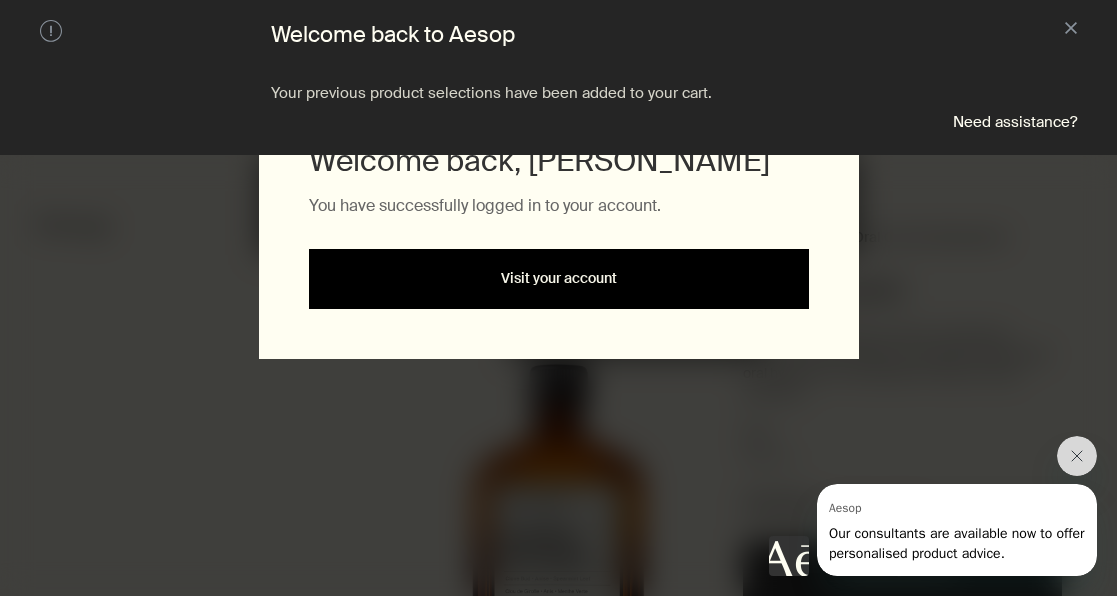 click on "Visit your account" at bounding box center [559, 279] 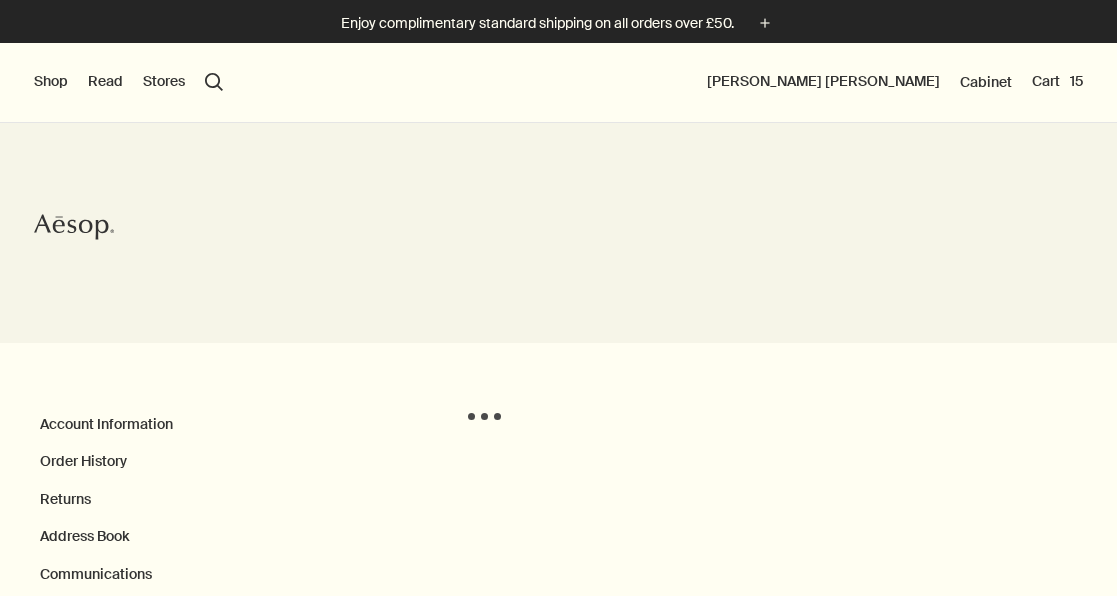 scroll, scrollTop: 0, scrollLeft: 0, axis: both 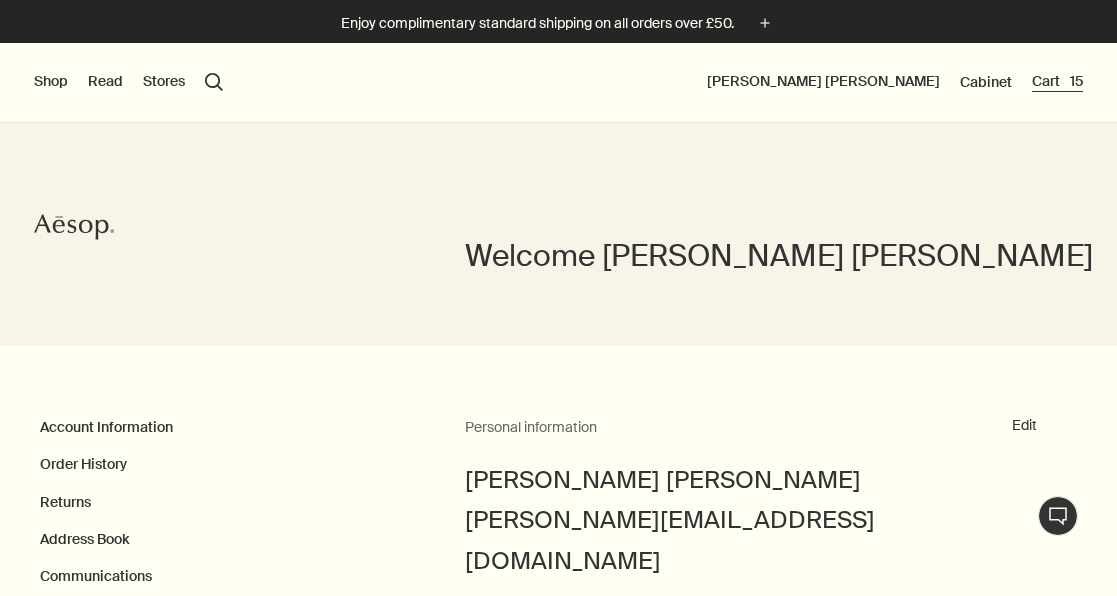 click on "Cart 15" at bounding box center (1057, 82) 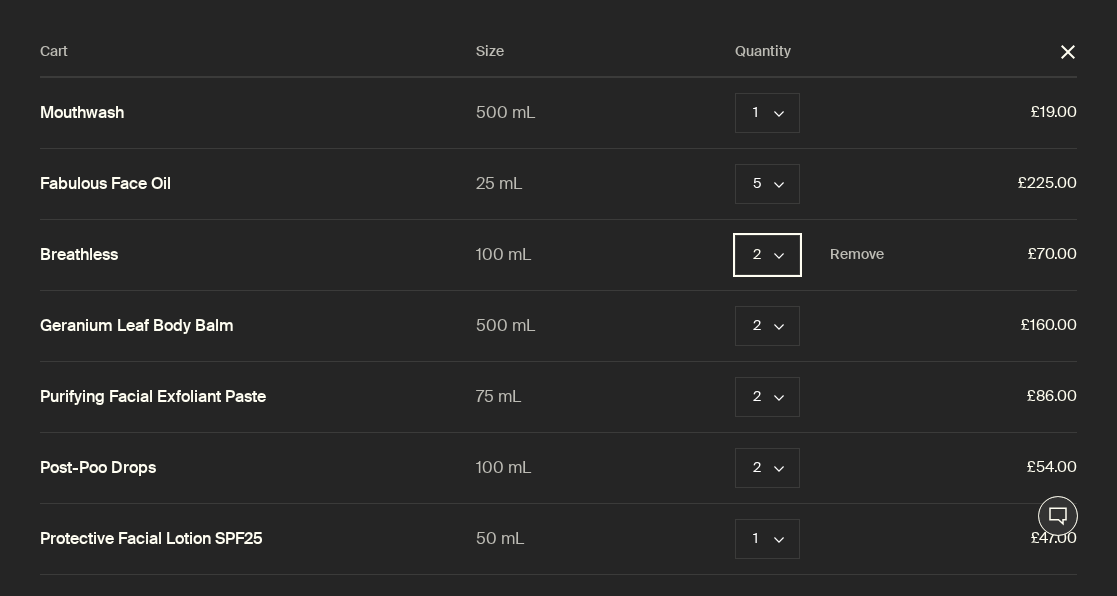 scroll, scrollTop: 0, scrollLeft: 0, axis: both 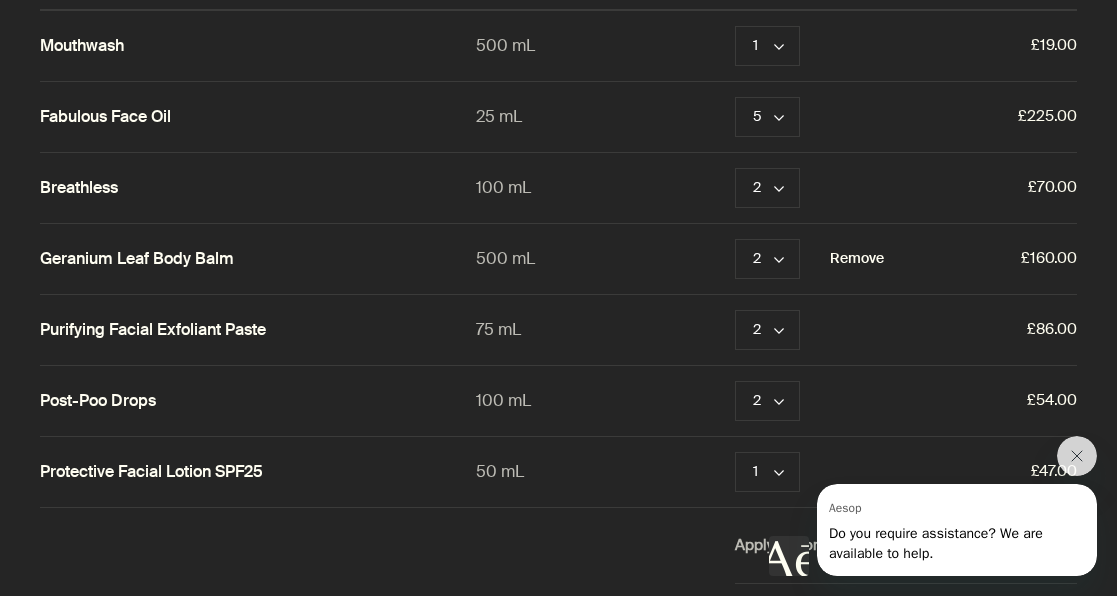 click on "Remove" at bounding box center [857, 259] 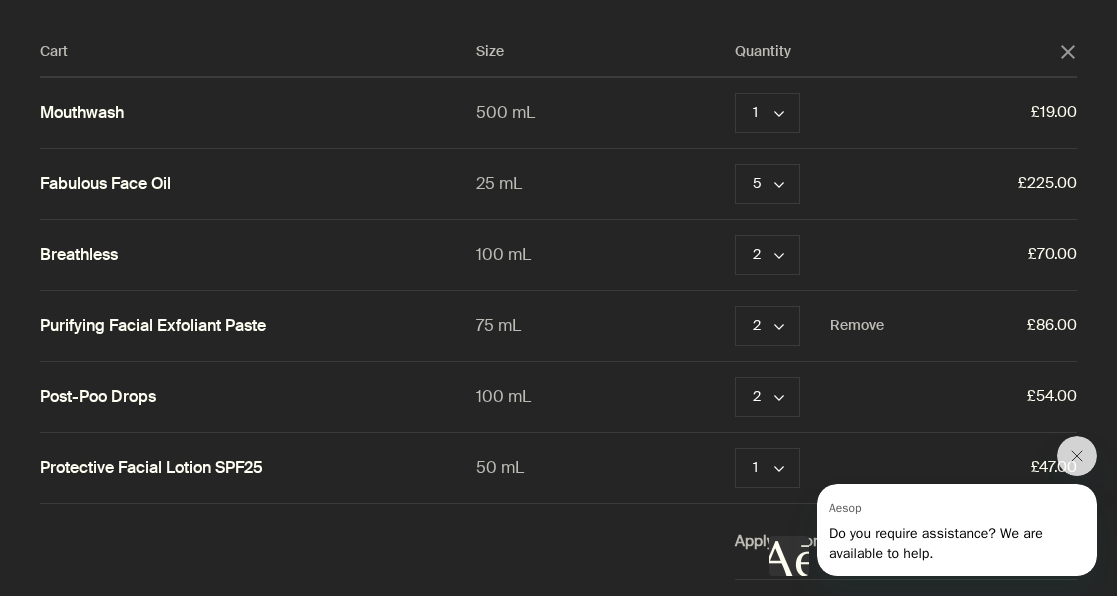 scroll, scrollTop: 0, scrollLeft: 0, axis: both 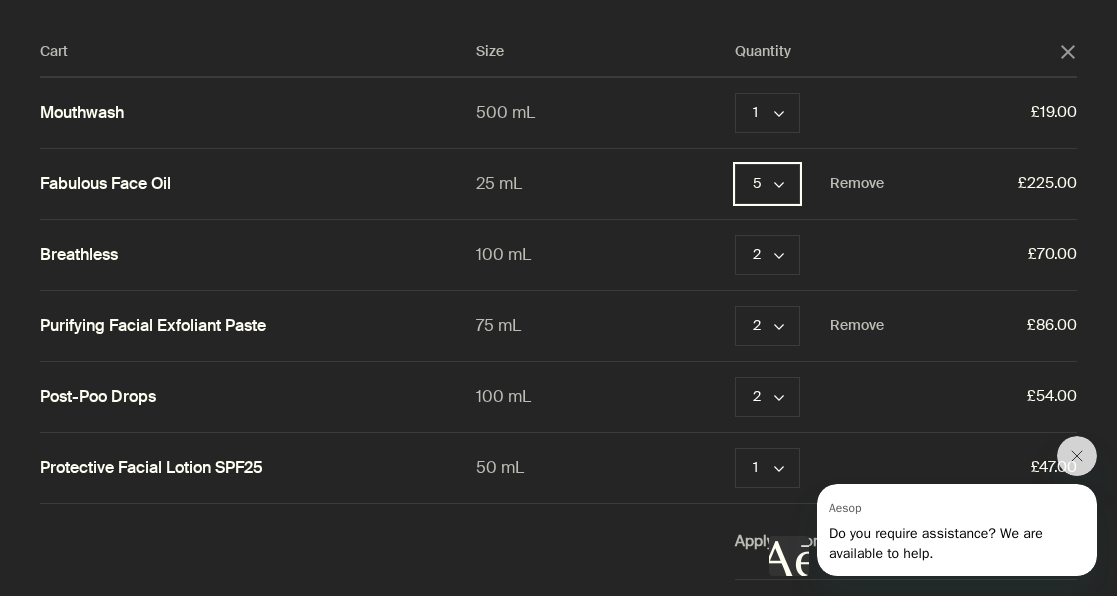 click on "5 chevron" at bounding box center [767, 184] 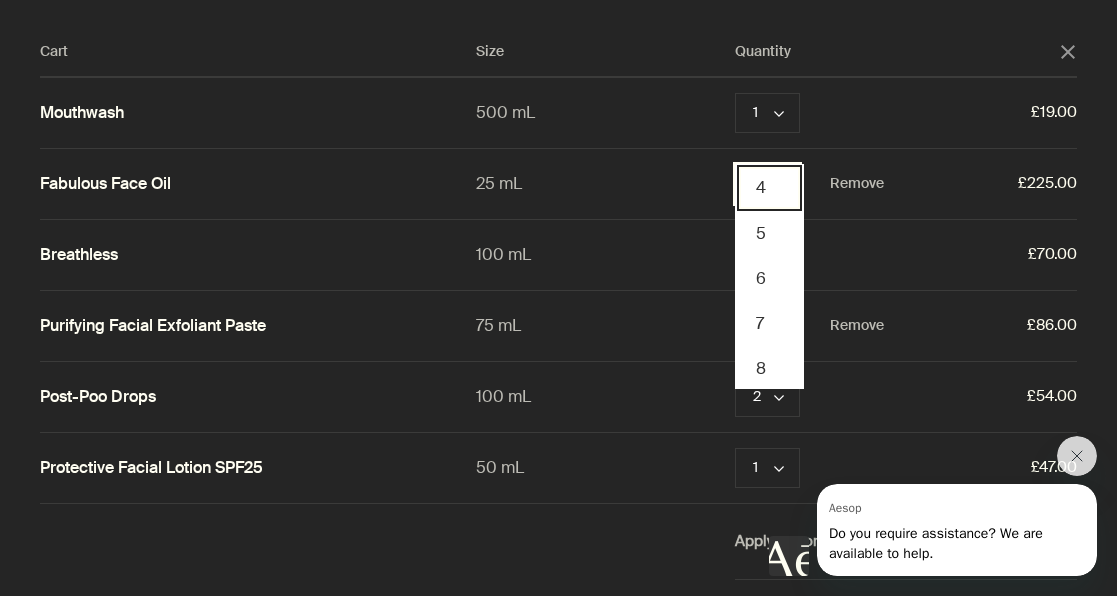 scroll, scrollTop: 136, scrollLeft: 0, axis: vertical 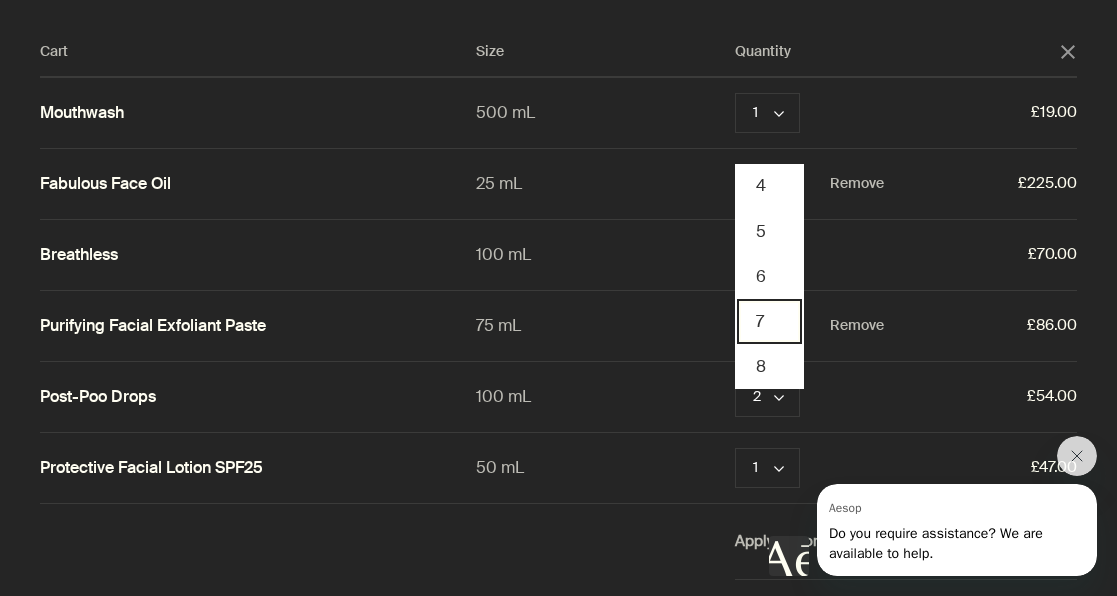 click on "7" at bounding box center (769, 321) 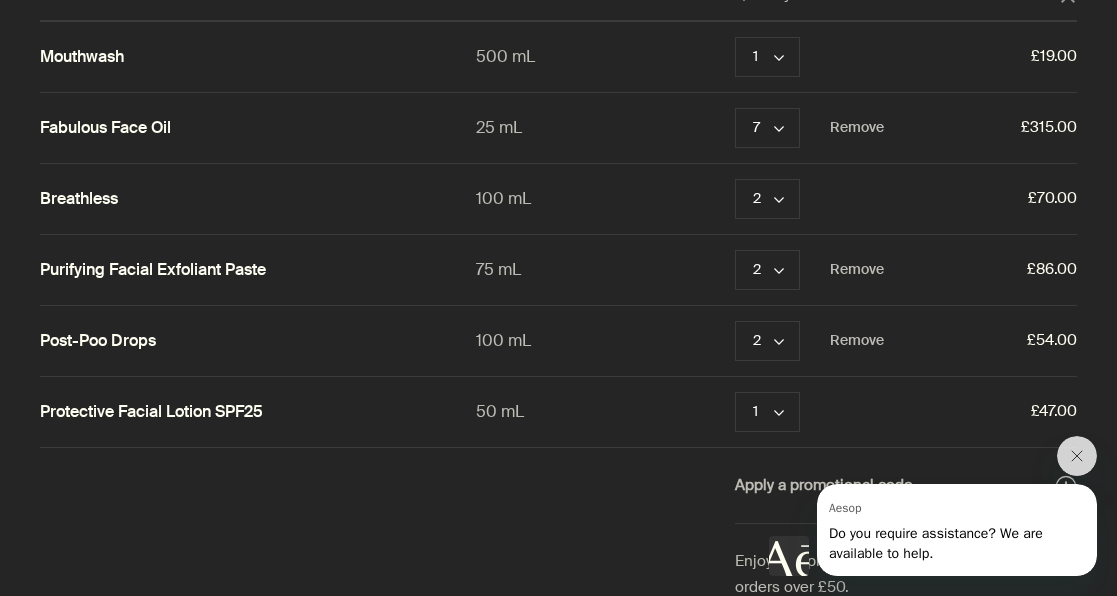 scroll, scrollTop: 60, scrollLeft: 0, axis: vertical 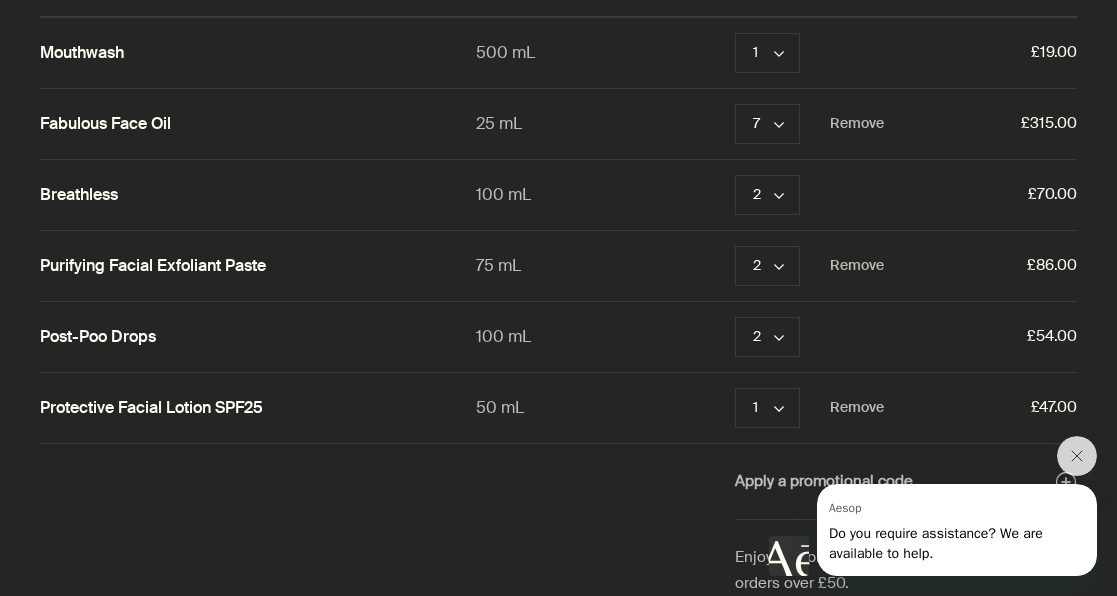click on "Protective Facial Lotion SPF25" at bounding box center (151, 408) 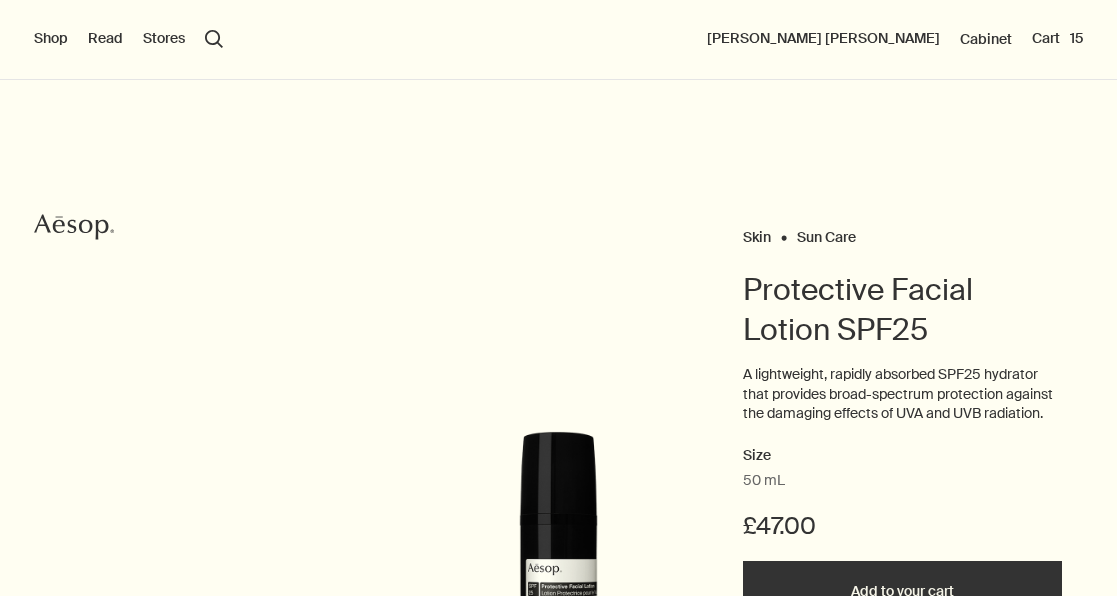 scroll, scrollTop: 0, scrollLeft: 0, axis: both 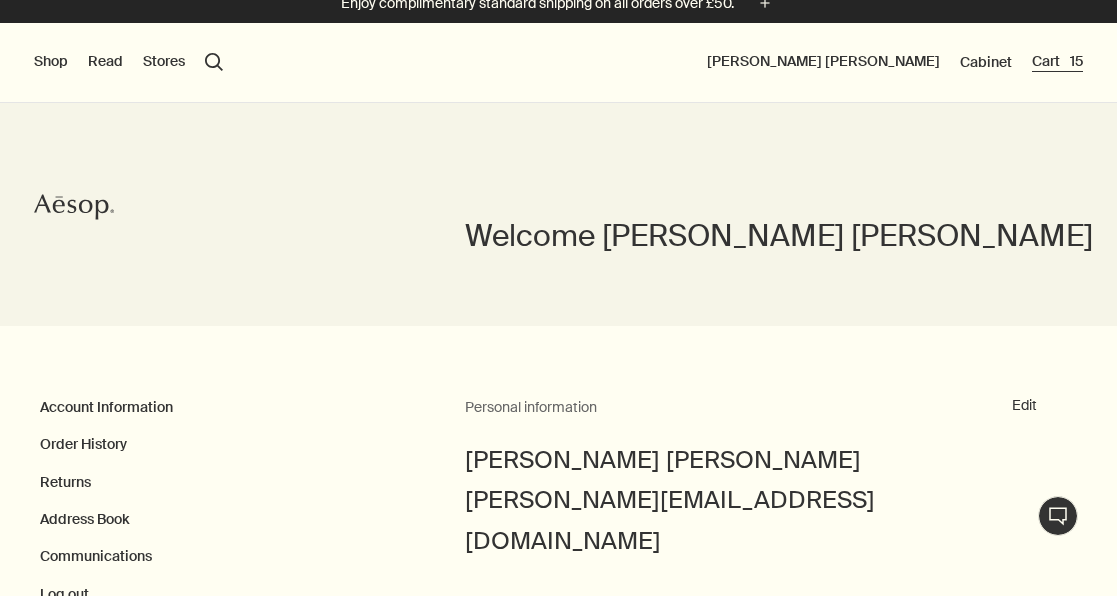 click on "Cart 15" at bounding box center [1057, 62] 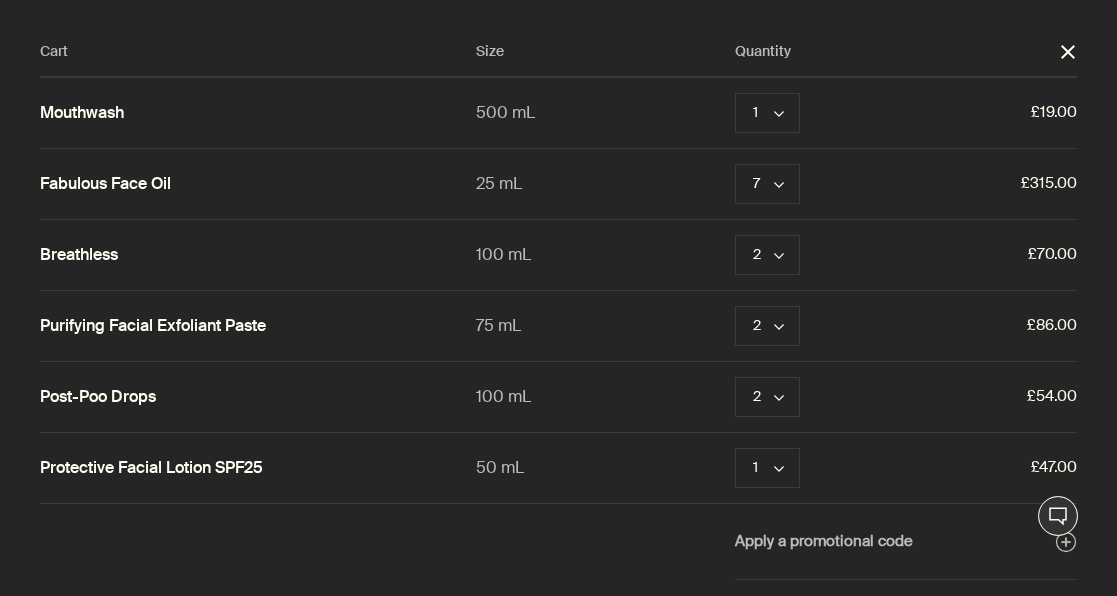 scroll, scrollTop: 0, scrollLeft: 0, axis: both 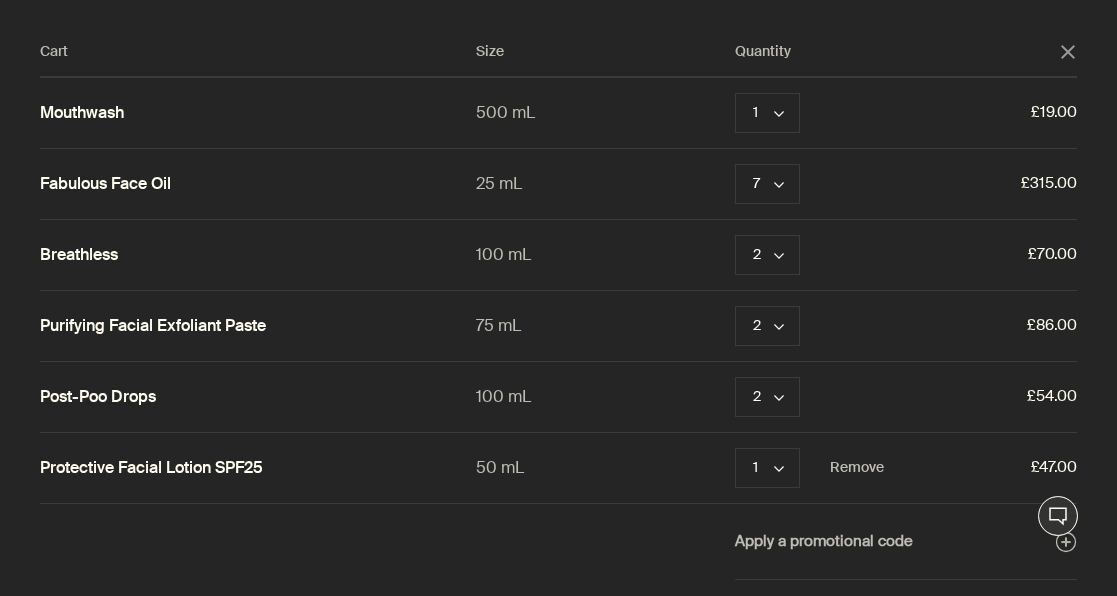 click on "Protective Facial Lotion SPF25" at bounding box center [151, 468] 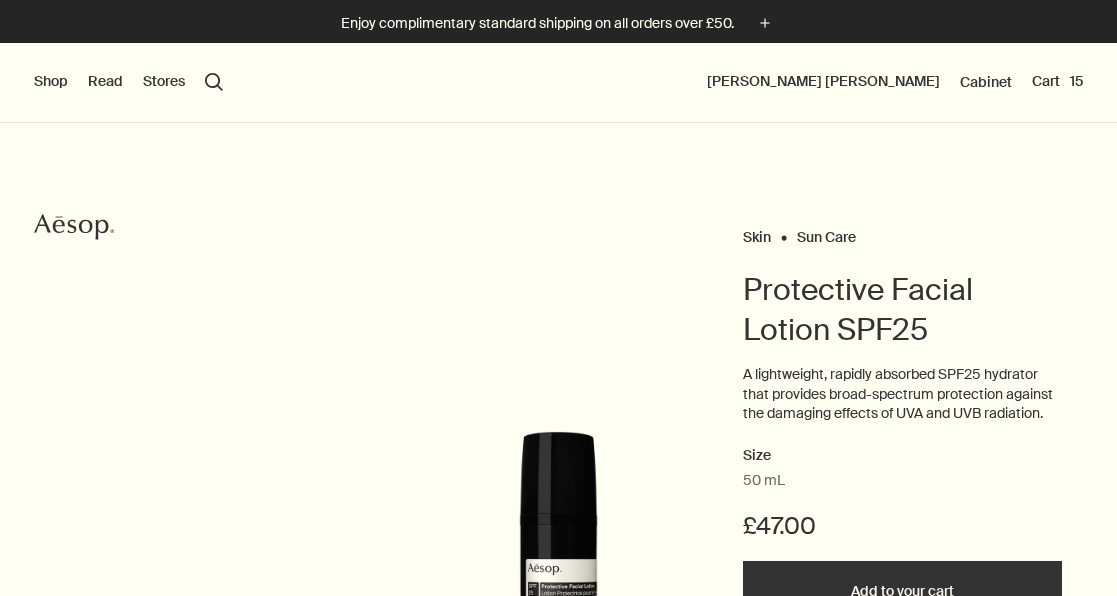 scroll, scrollTop: 0, scrollLeft: 0, axis: both 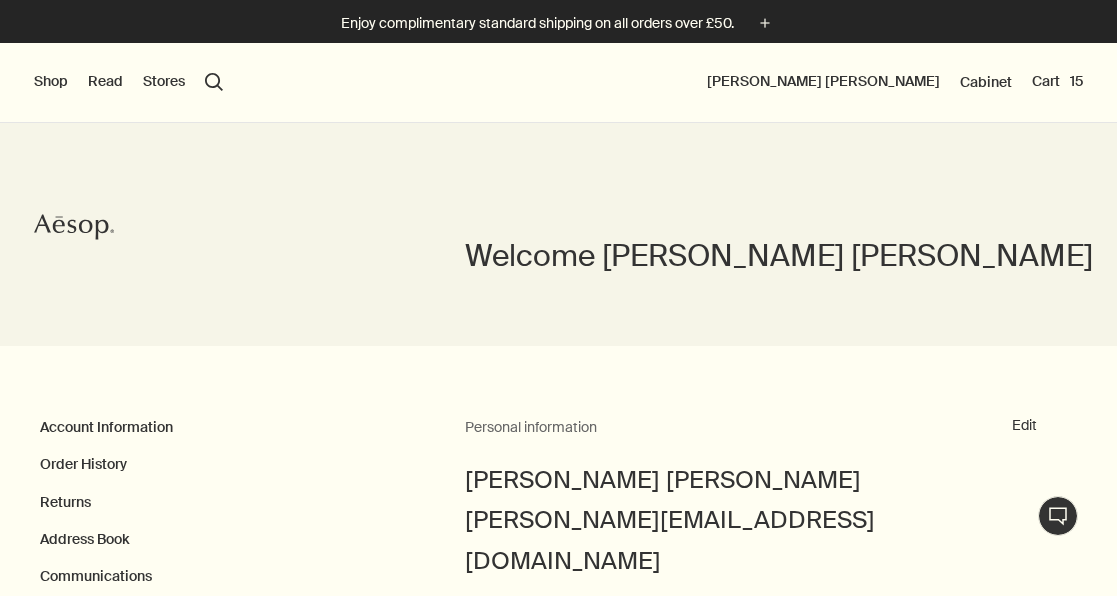 click on "Cart 15" at bounding box center [1057, 82] 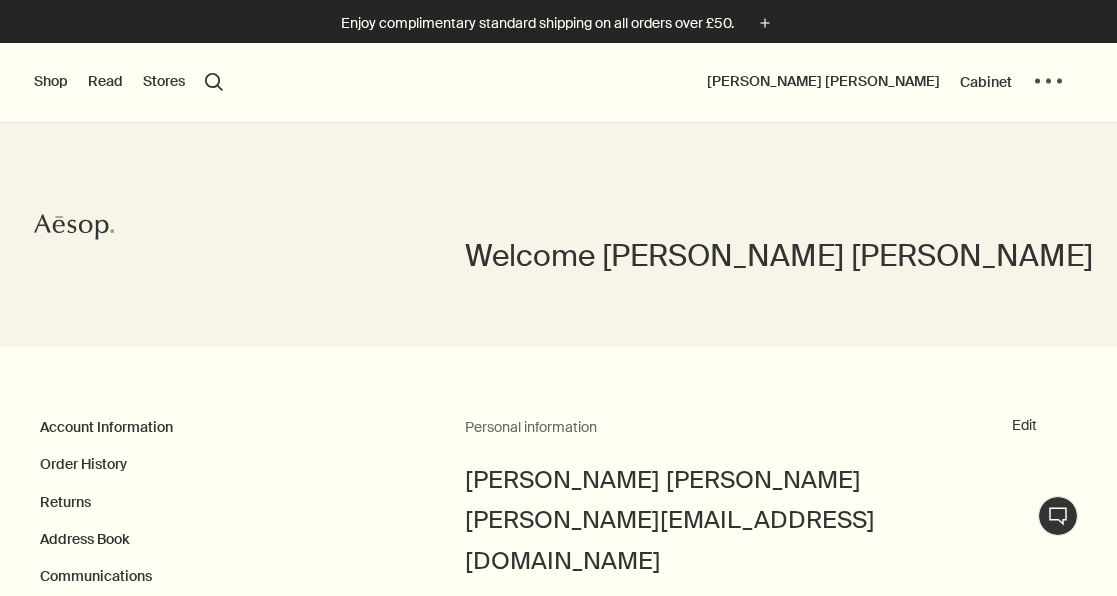 scroll, scrollTop: 0, scrollLeft: 0, axis: both 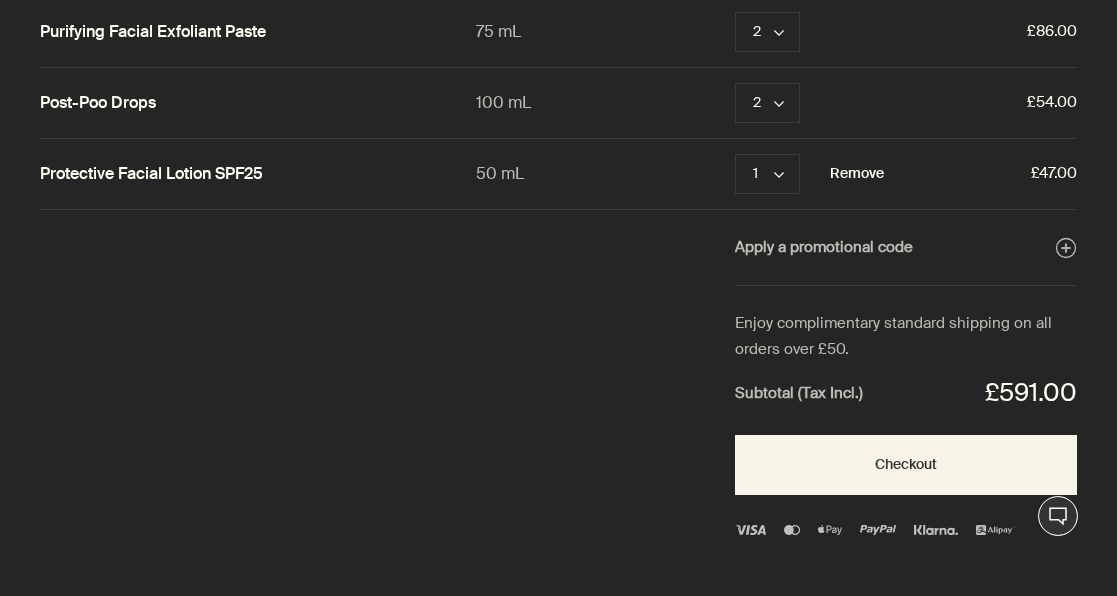 click on "Remove" at bounding box center (857, 174) 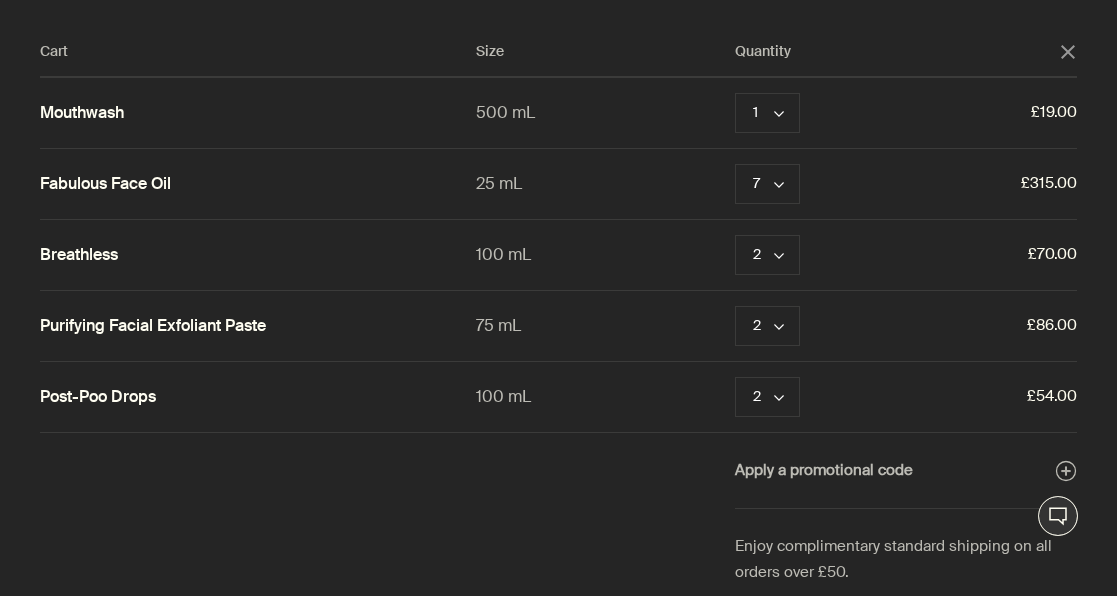 scroll, scrollTop: 0, scrollLeft: 0, axis: both 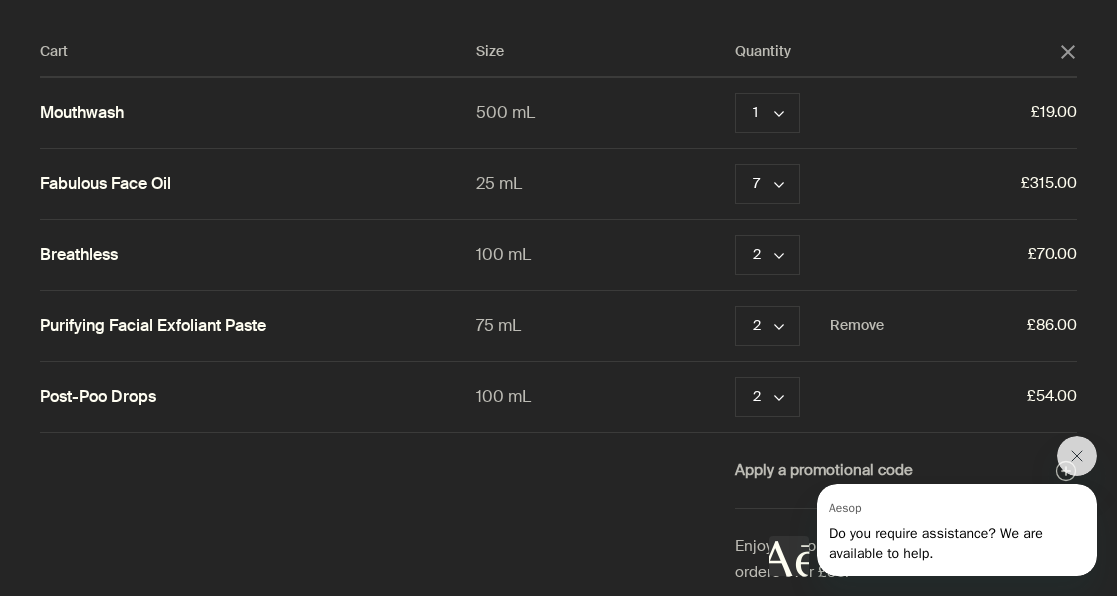 click on "Purifying Facial Exfoliant Paste" at bounding box center [153, 326] 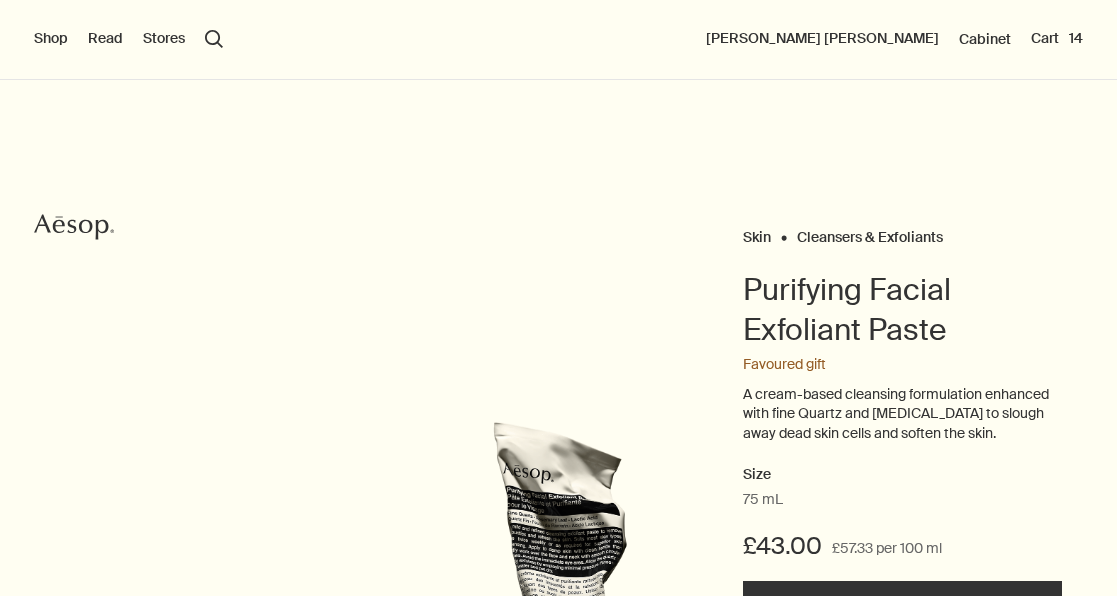 scroll, scrollTop: 0, scrollLeft: 0, axis: both 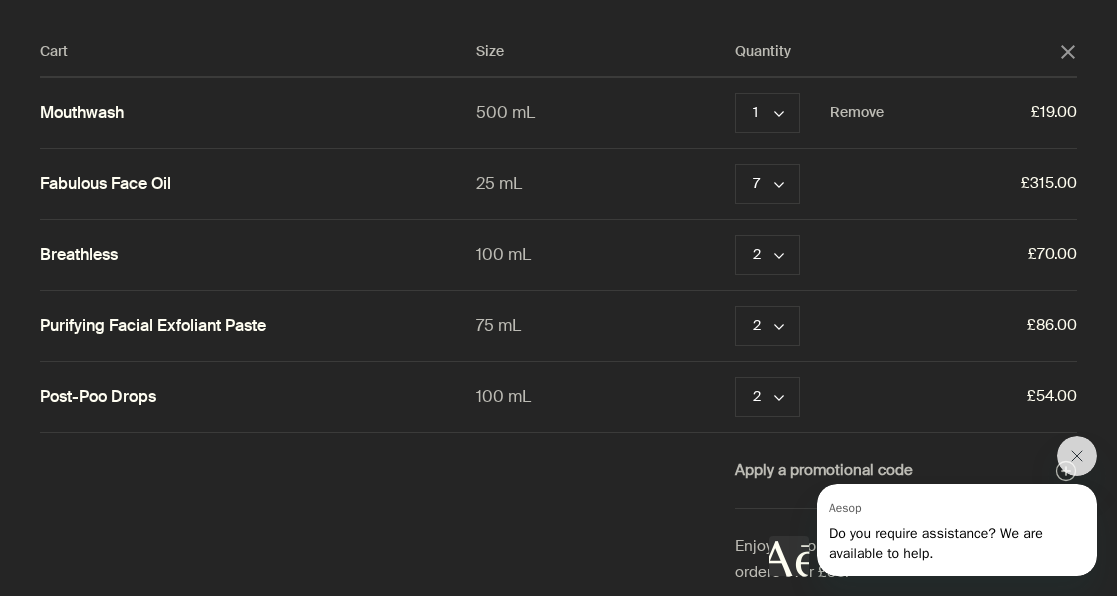 click on "Mouthwash" at bounding box center (82, 113) 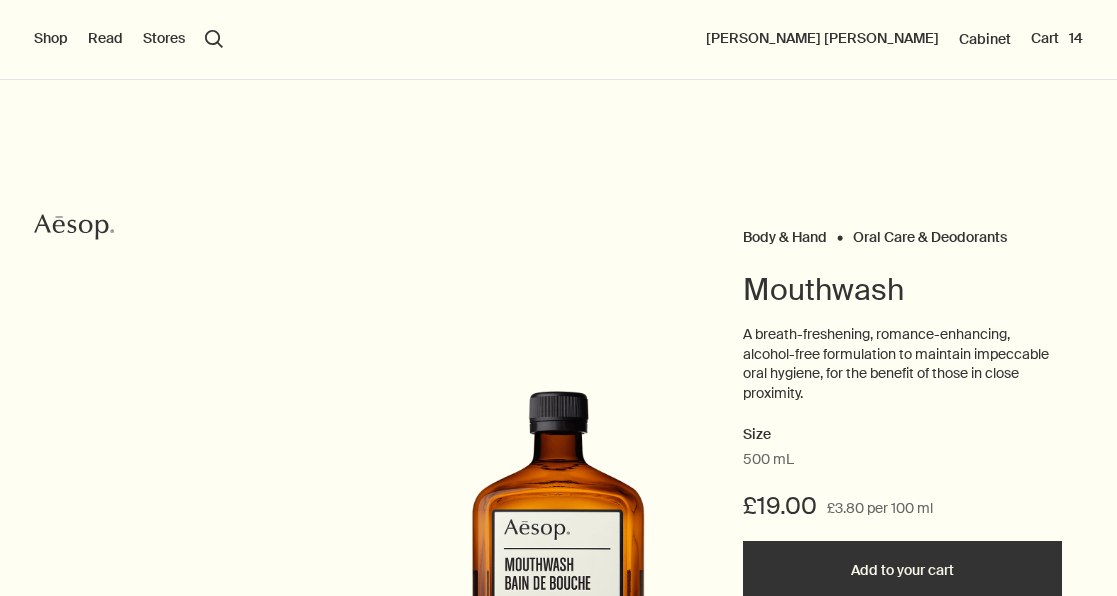 scroll, scrollTop: 0, scrollLeft: 0, axis: both 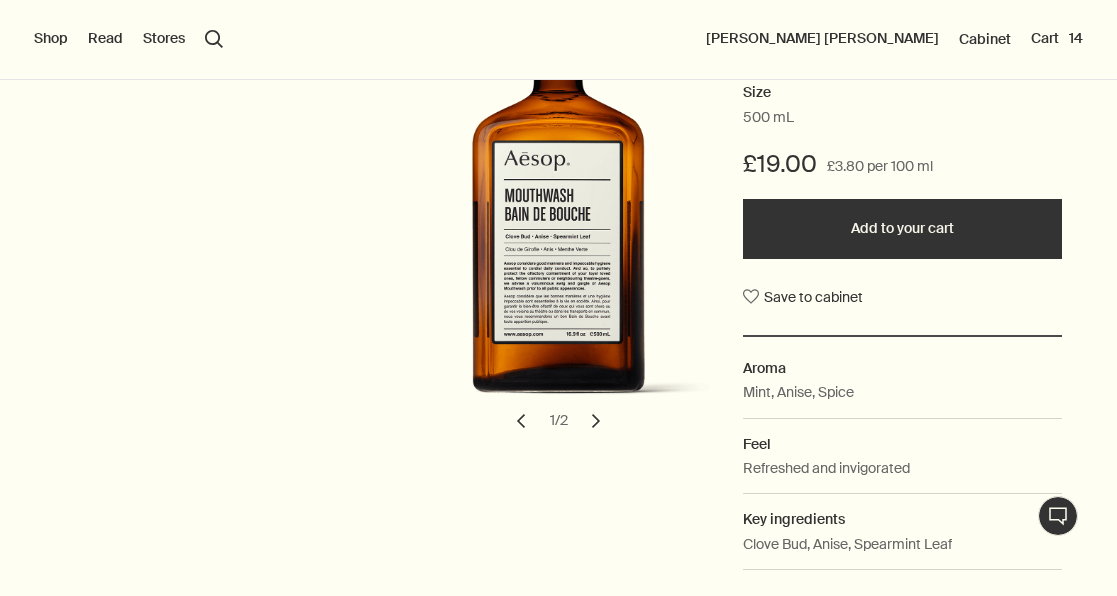 click on "chevron" at bounding box center [596, 421] 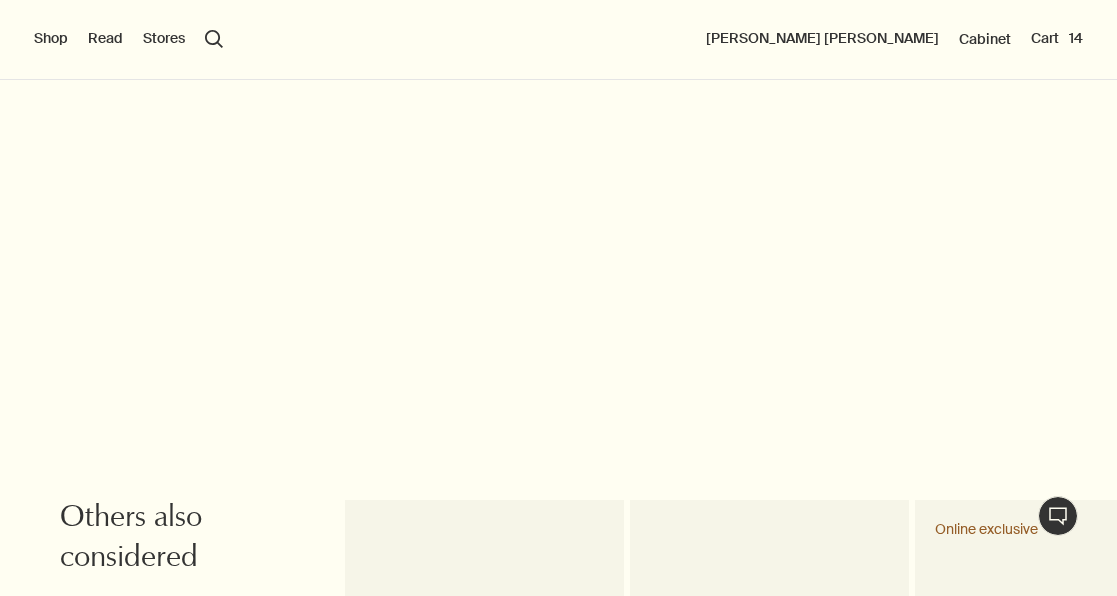 scroll, scrollTop: 1897, scrollLeft: 0, axis: vertical 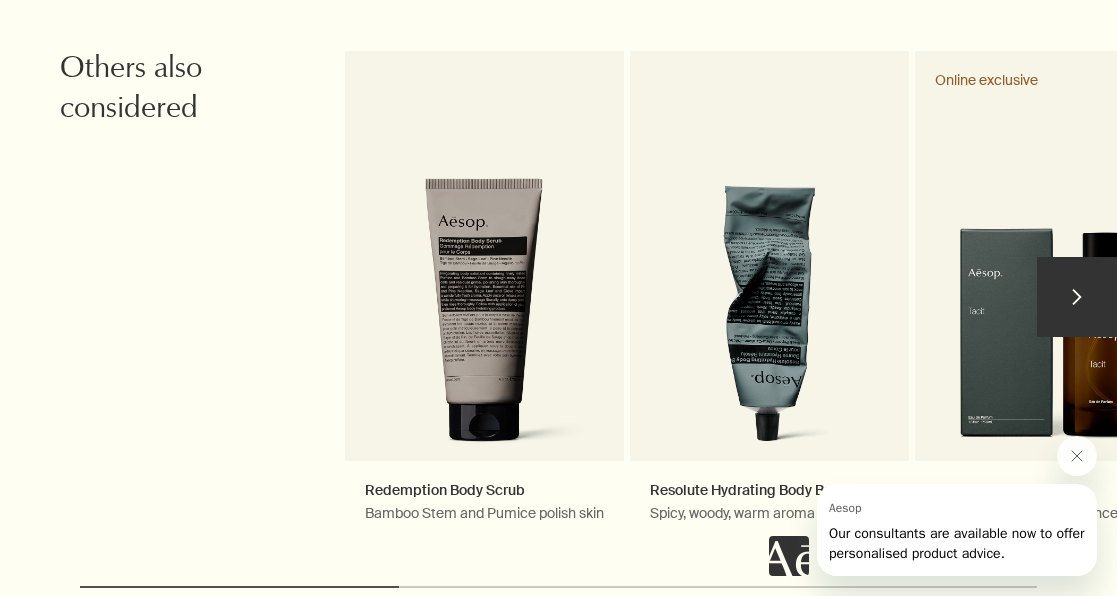 click on "chevron" at bounding box center (1077, 297) 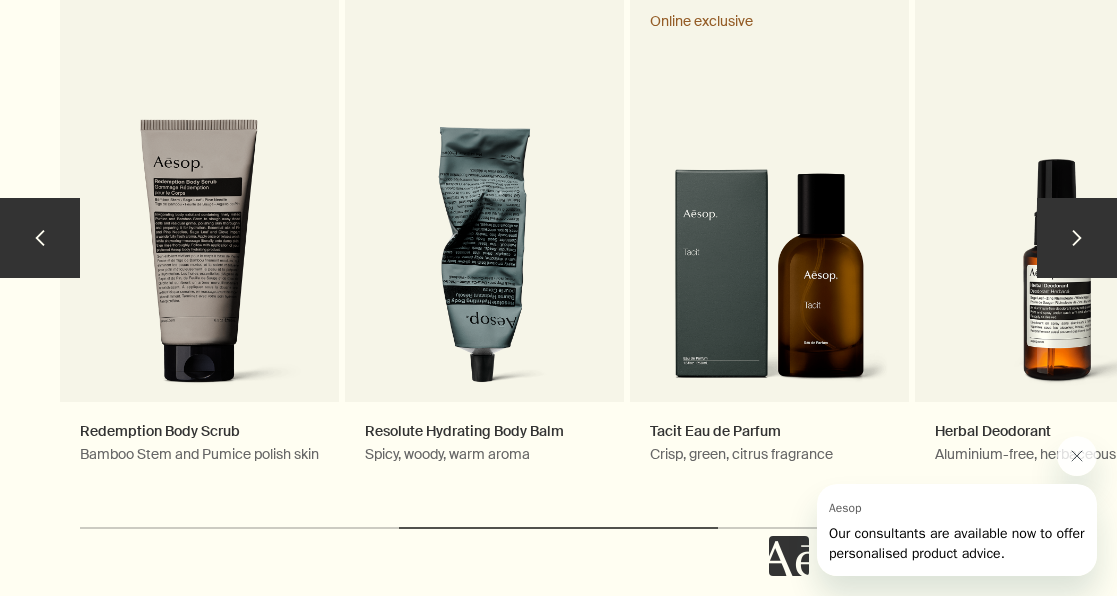 scroll, scrollTop: 2669, scrollLeft: 0, axis: vertical 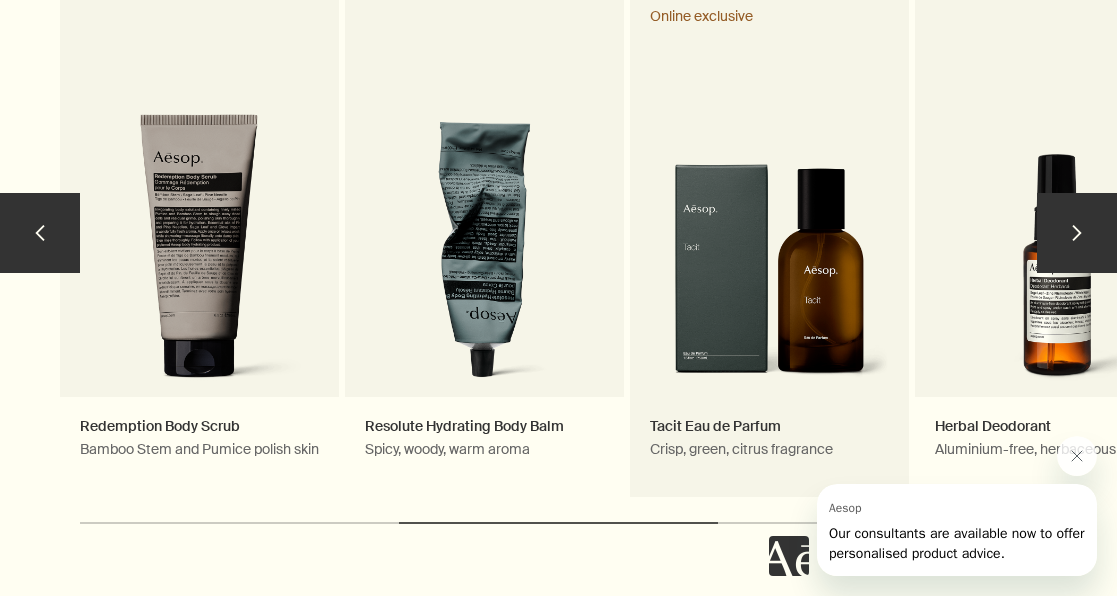 click on "Tacit Eau de Parfum Crisp, green, citrus fragrance Online exclusive" at bounding box center (769, 242) 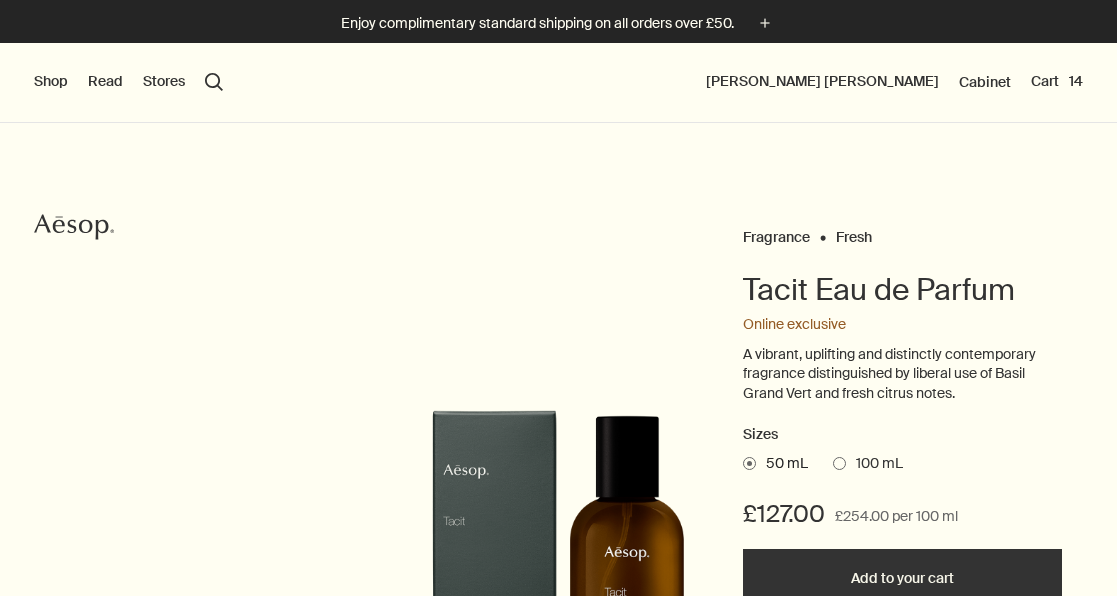 scroll, scrollTop: 0, scrollLeft: 0, axis: both 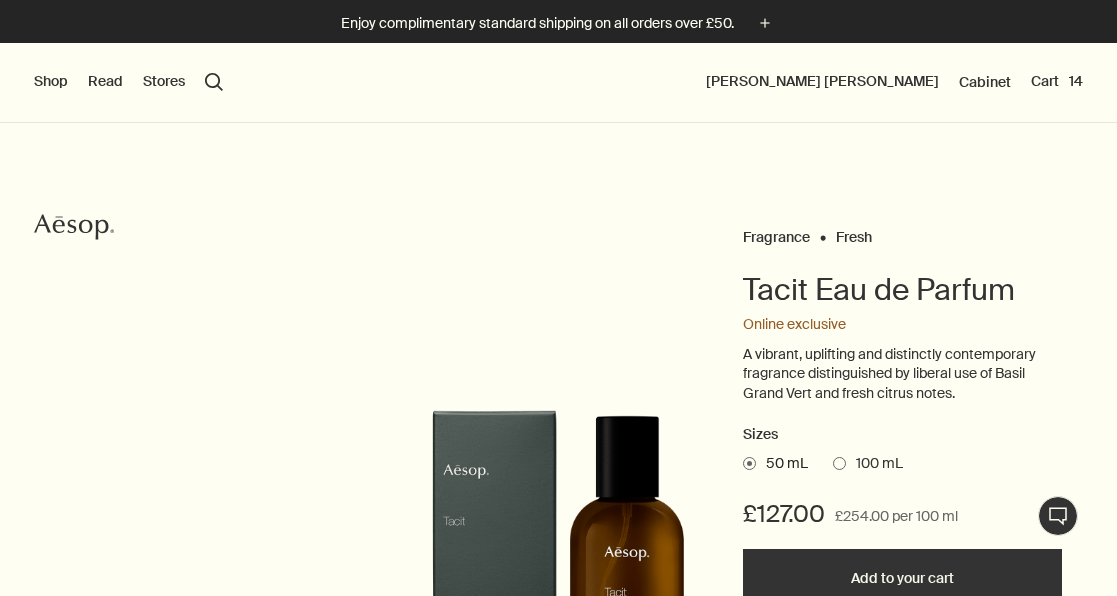 click on "Aesop" 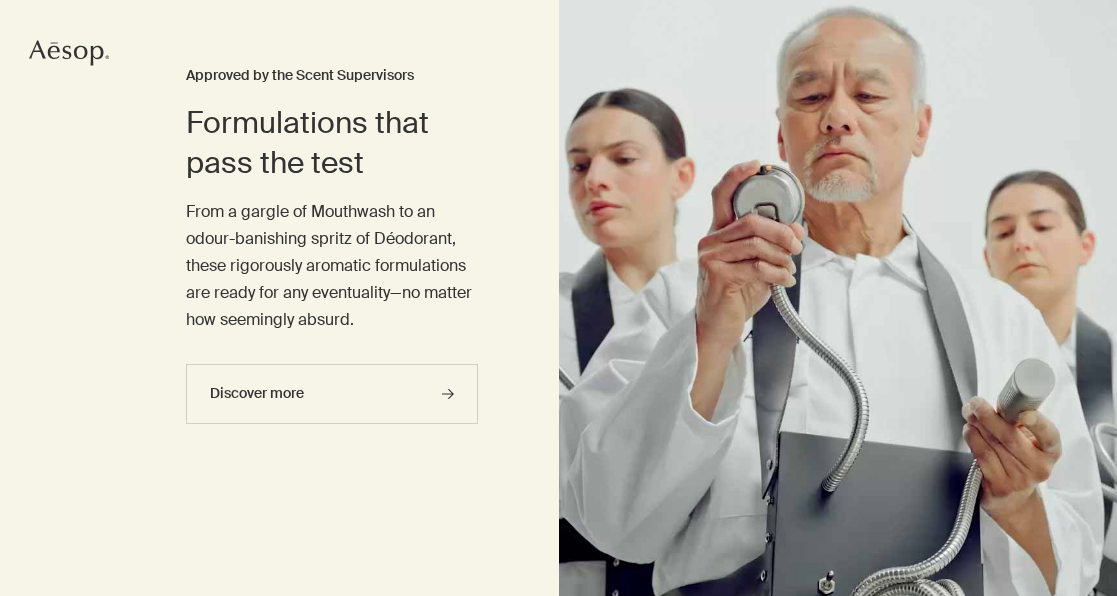 scroll, scrollTop: 0, scrollLeft: 0, axis: both 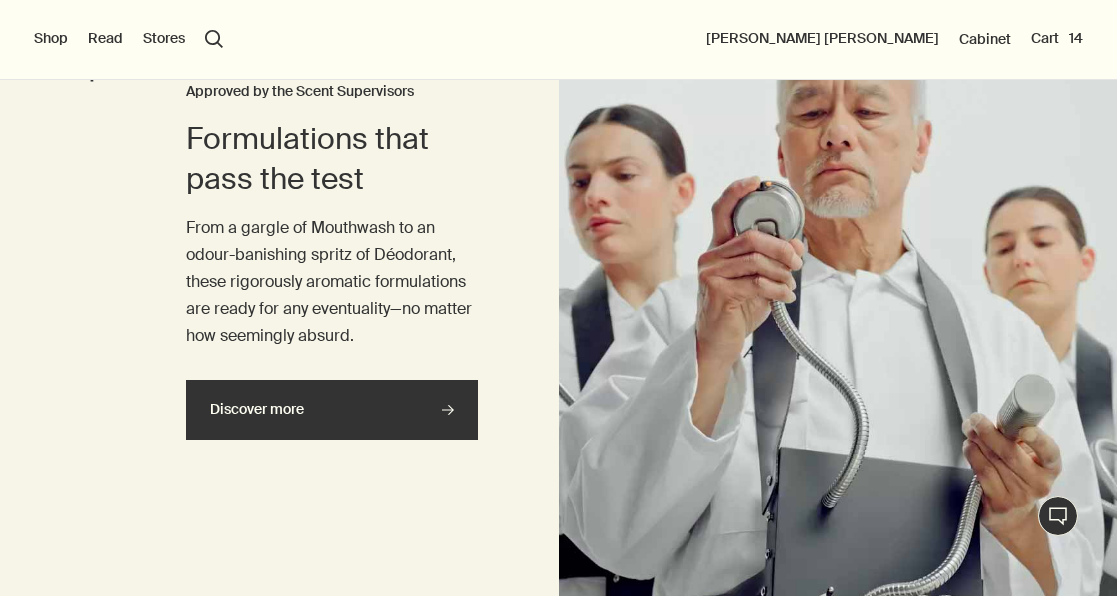 click on "Discover more   rightArrow" at bounding box center [332, 410] 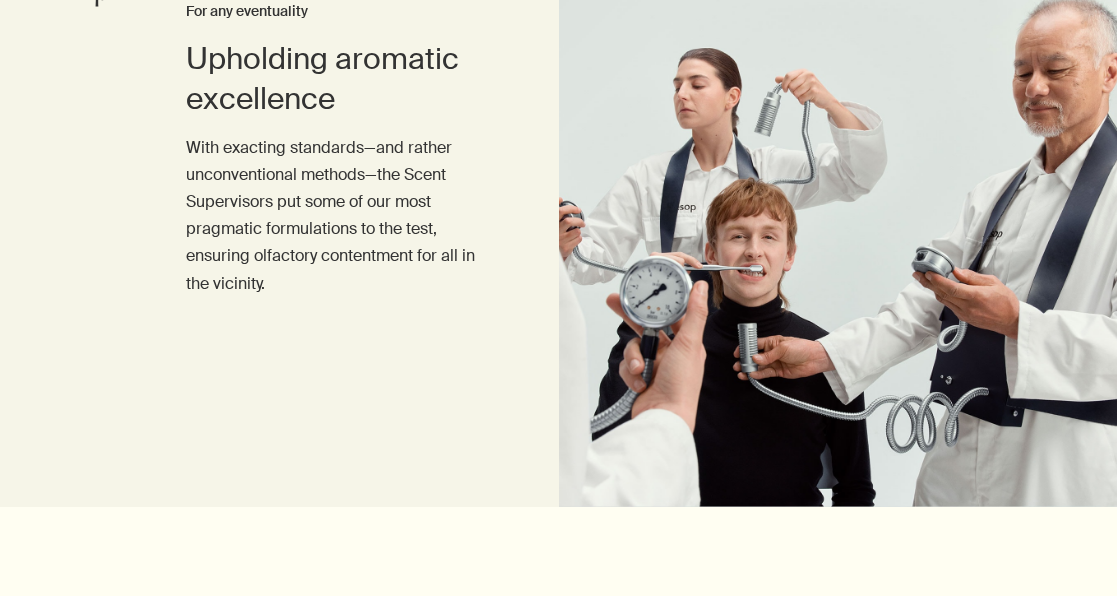 scroll, scrollTop: 0, scrollLeft: 0, axis: both 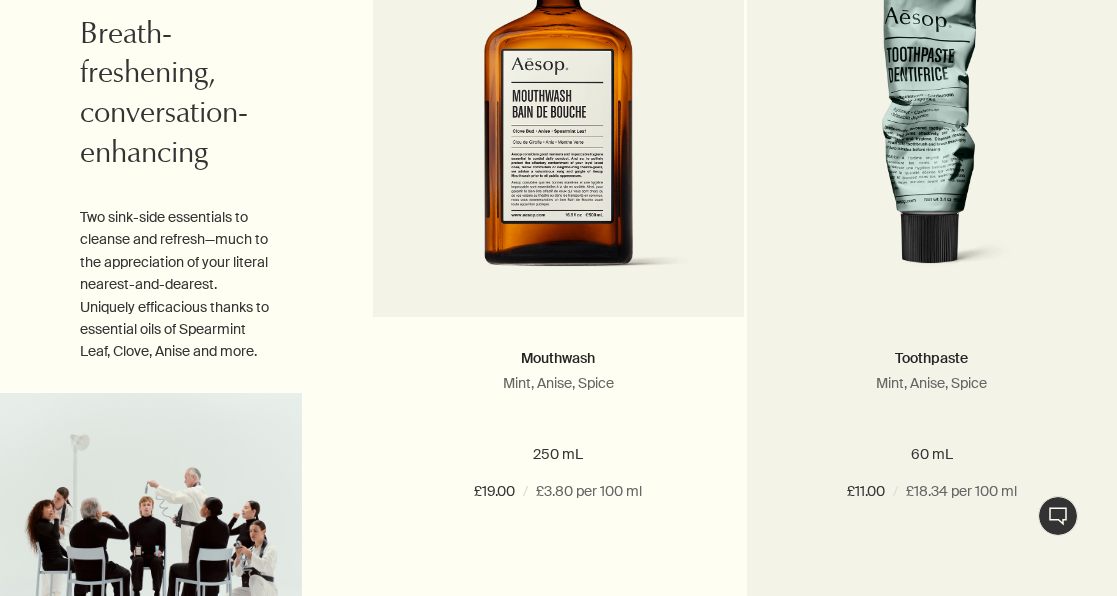 click at bounding box center (931, 117) 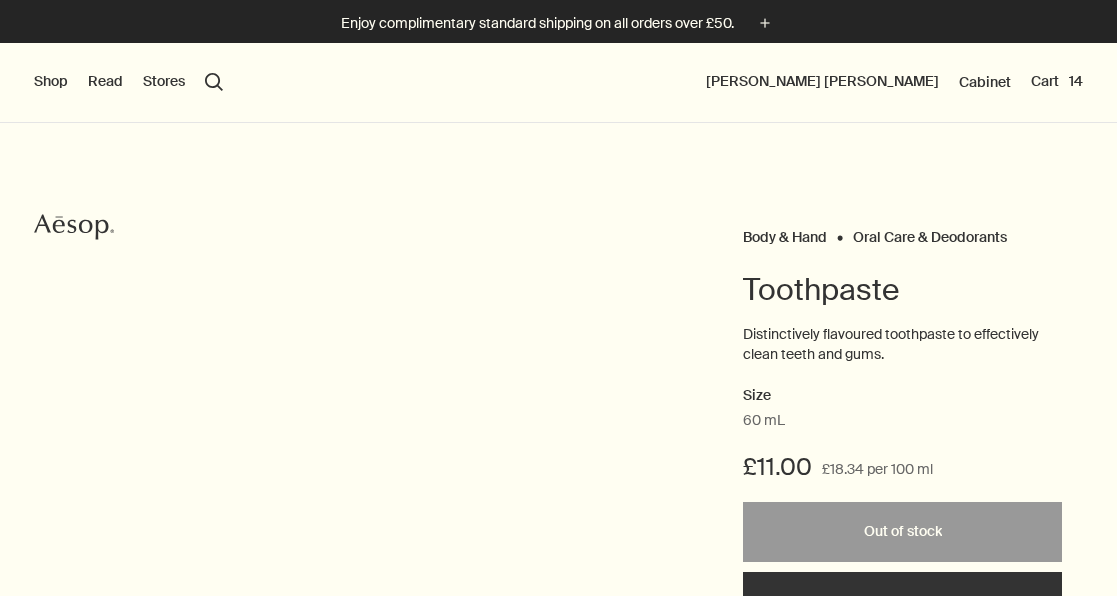 scroll, scrollTop: 0, scrollLeft: 0, axis: both 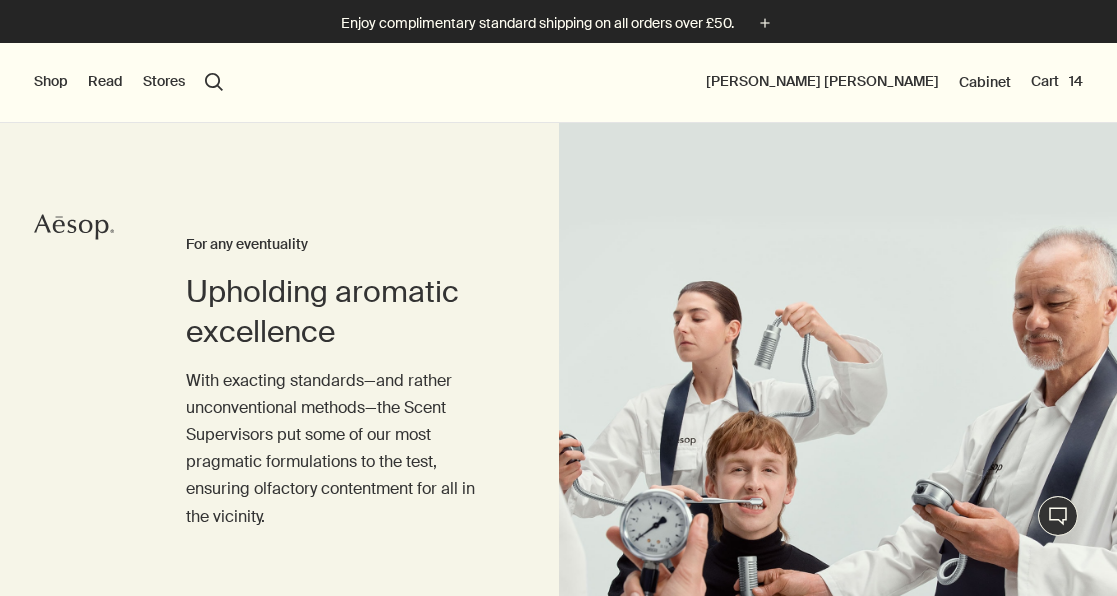 click on "Shop" at bounding box center [51, 82] 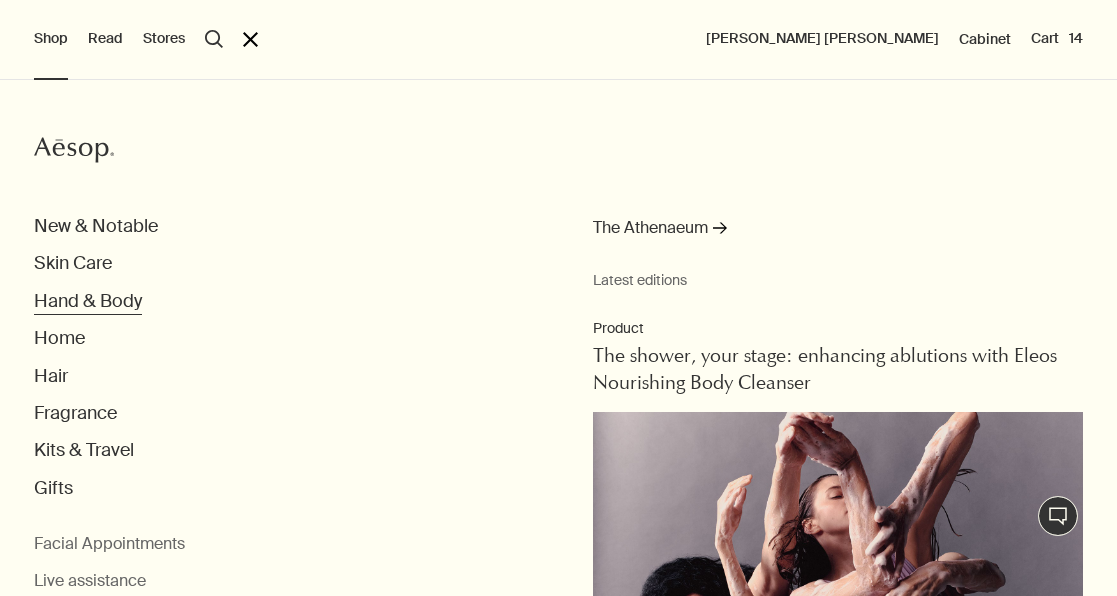 click on "Hand & Body" at bounding box center (88, 301) 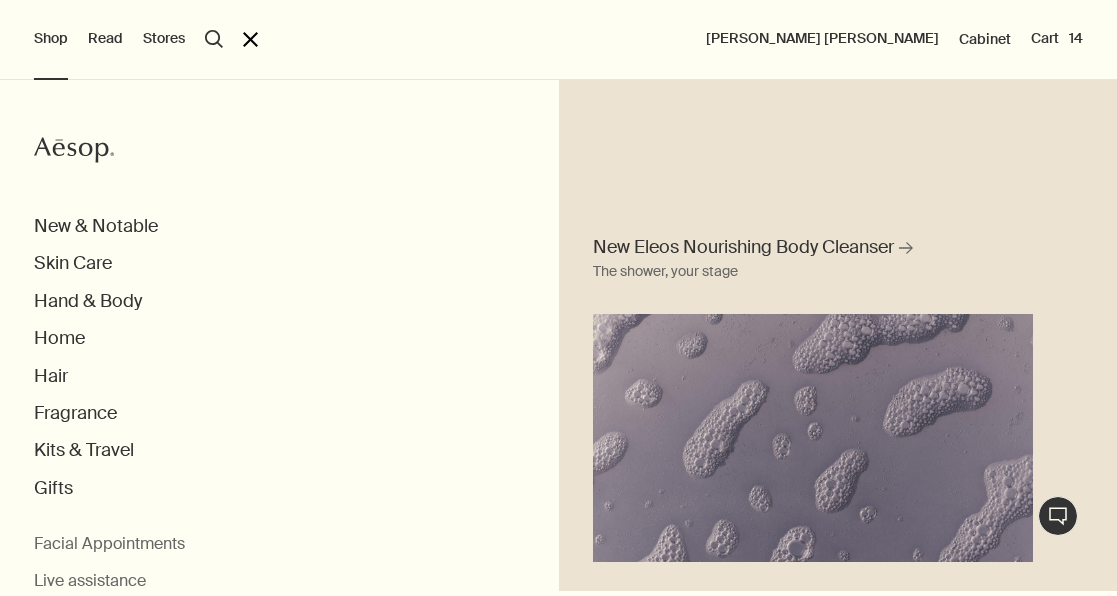 scroll, scrollTop: 0, scrollLeft: 0, axis: both 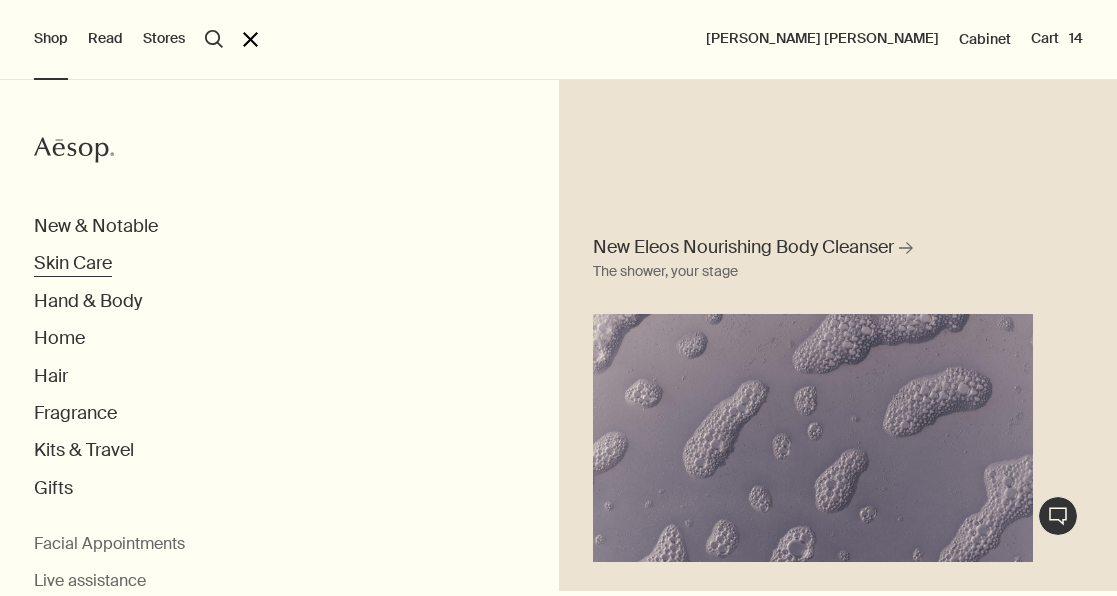 click on "Skin Care" at bounding box center [73, 263] 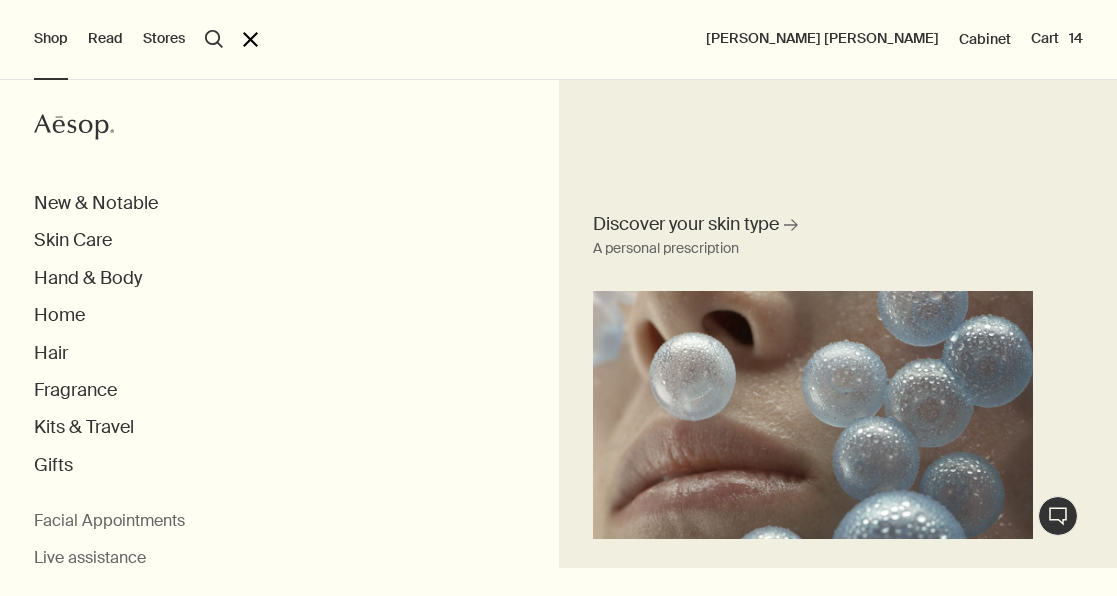 scroll, scrollTop: 21, scrollLeft: 0, axis: vertical 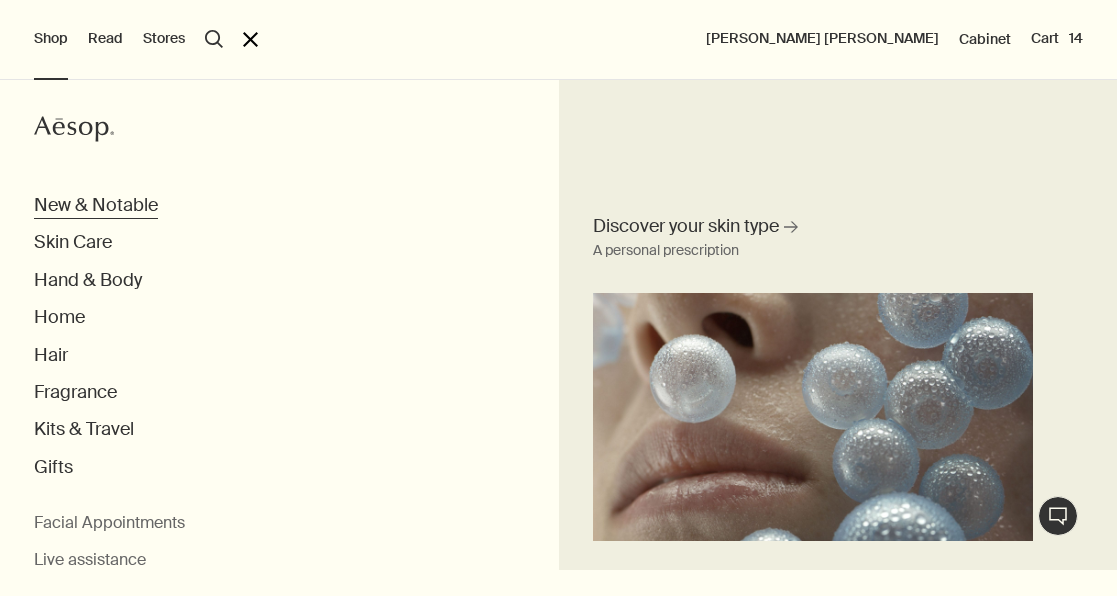 click on "New & Notable" at bounding box center [96, 205] 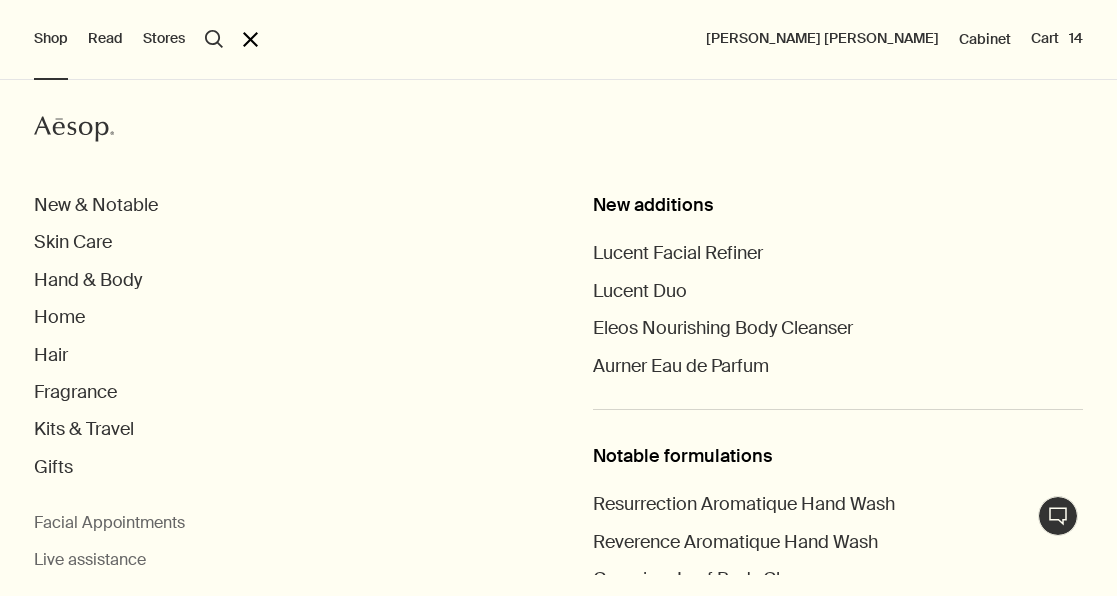 scroll, scrollTop: 0, scrollLeft: 0, axis: both 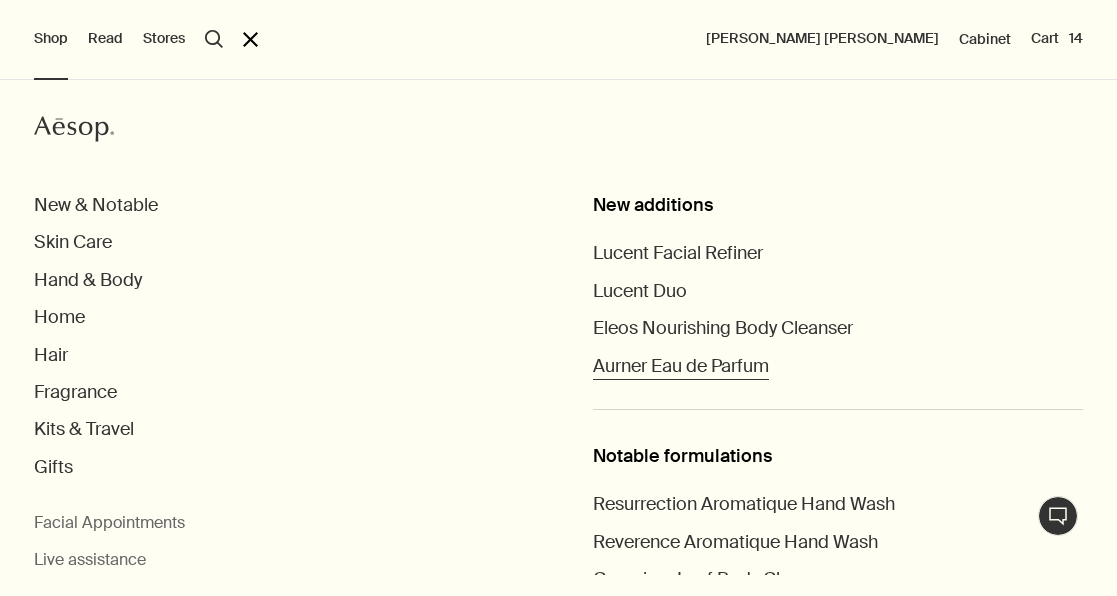 click on "Aurner Eau de Parfum" at bounding box center [681, 366] 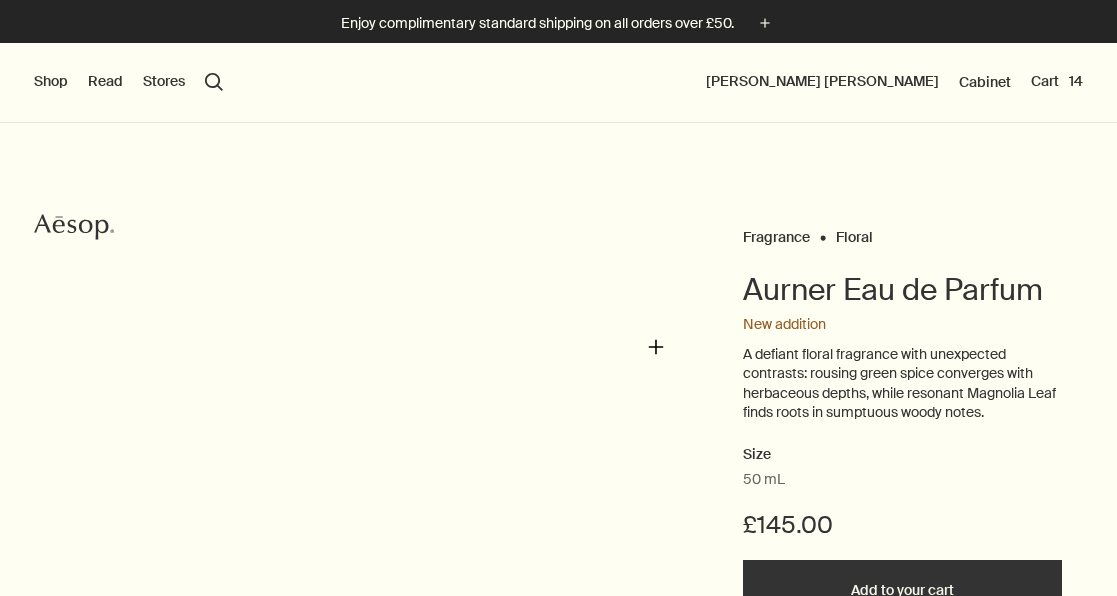 scroll, scrollTop: 0, scrollLeft: 0, axis: both 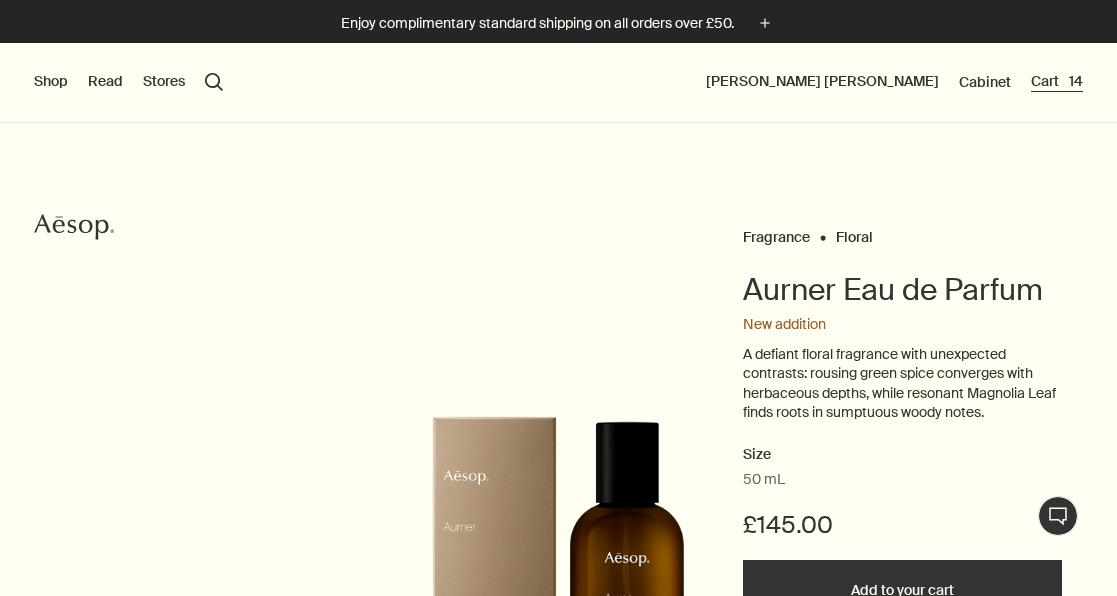 click on "Cart 14" at bounding box center [1057, 82] 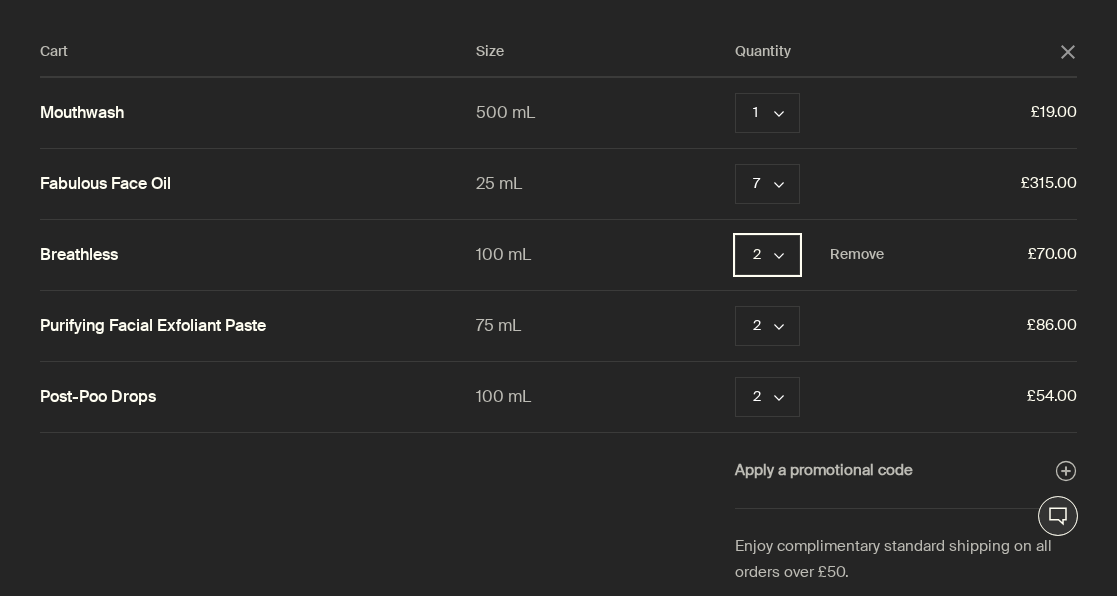click on "chevron" 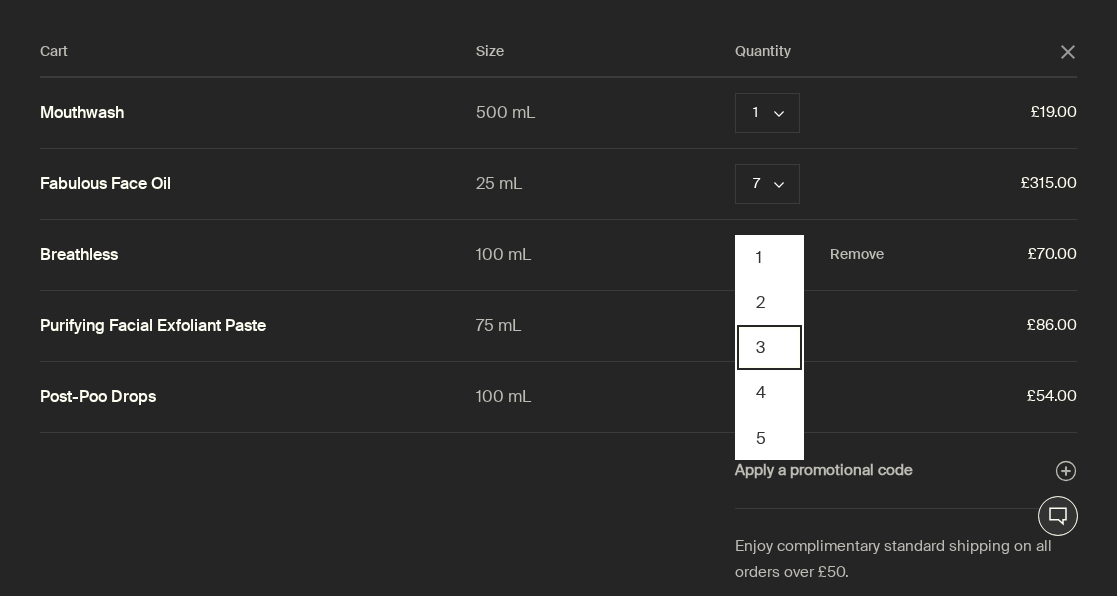 click on "3" at bounding box center (769, 347) 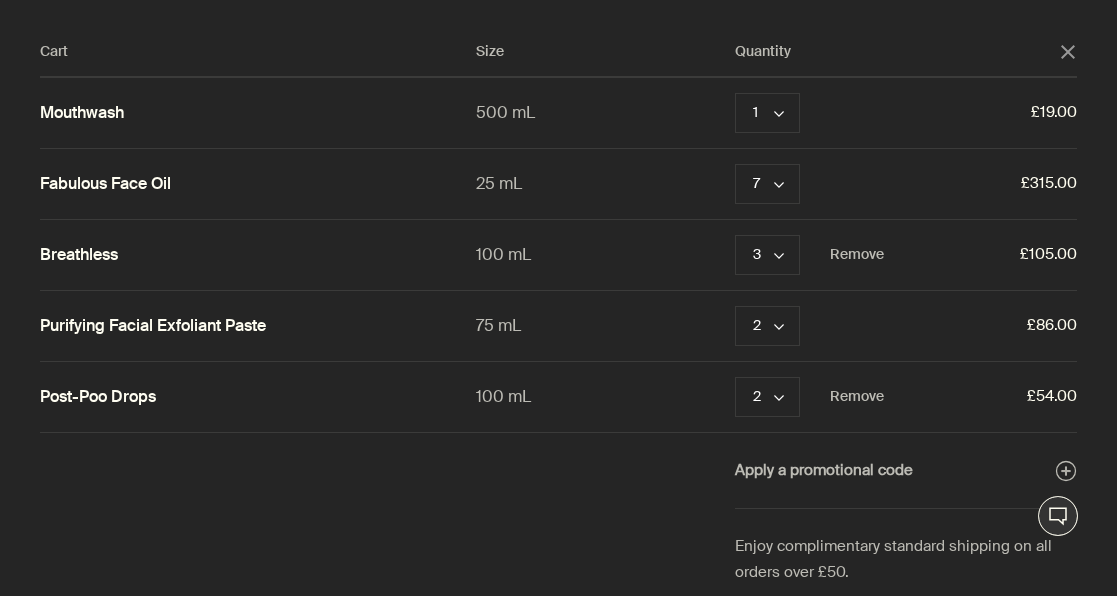 scroll, scrollTop: 0, scrollLeft: 0, axis: both 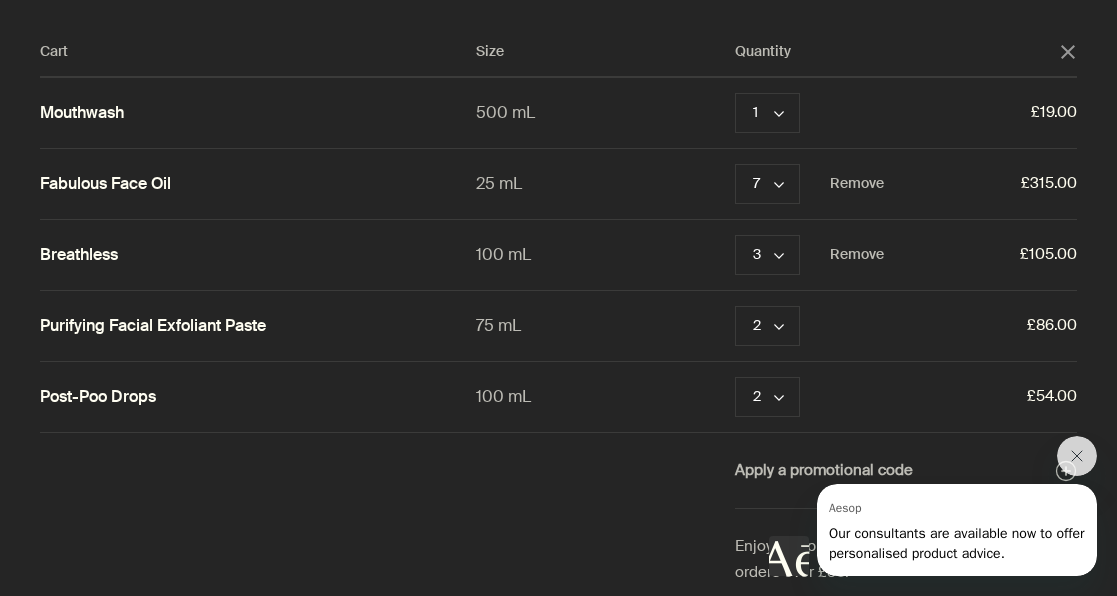 click on "Fabulous Face Oil" at bounding box center (105, 184) 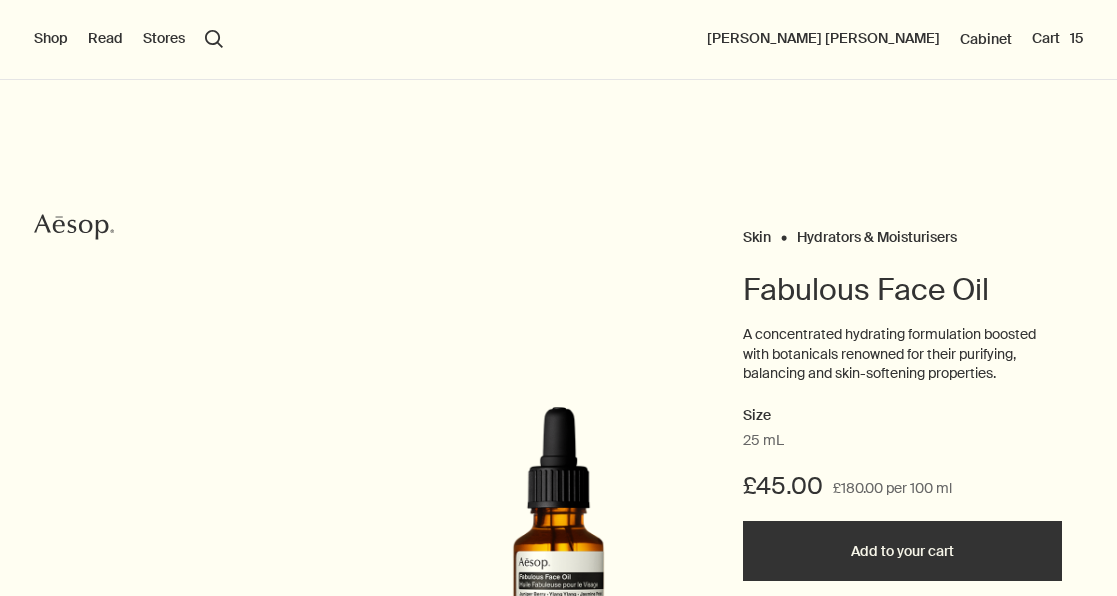 scroll, scrollTop: 0, scrollLeft: 0, axis: both 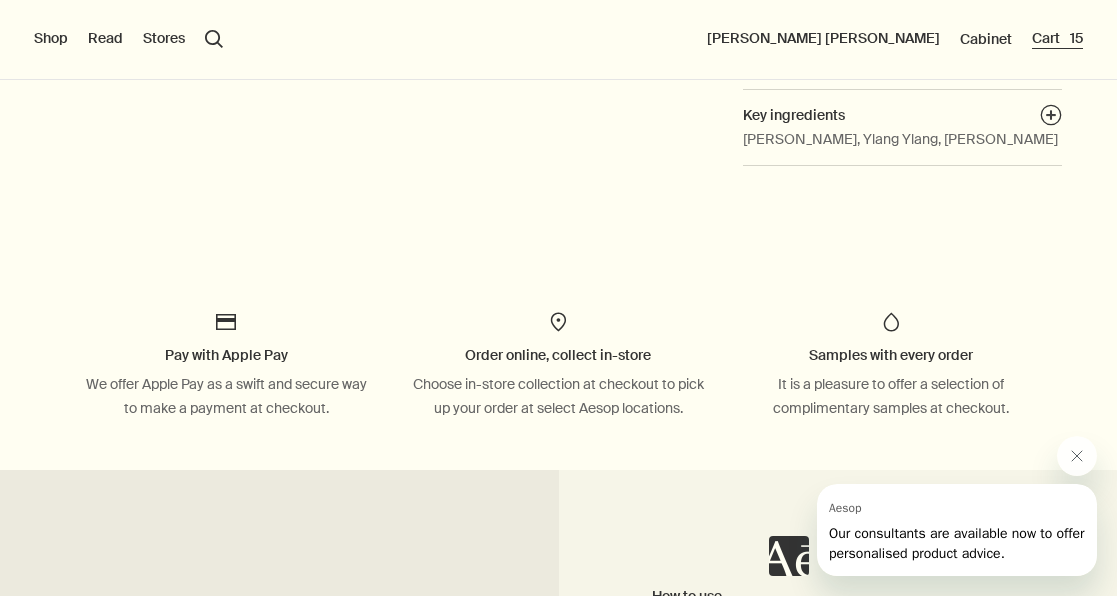 click on "Cart 15" at bounding box center (1057, 39) 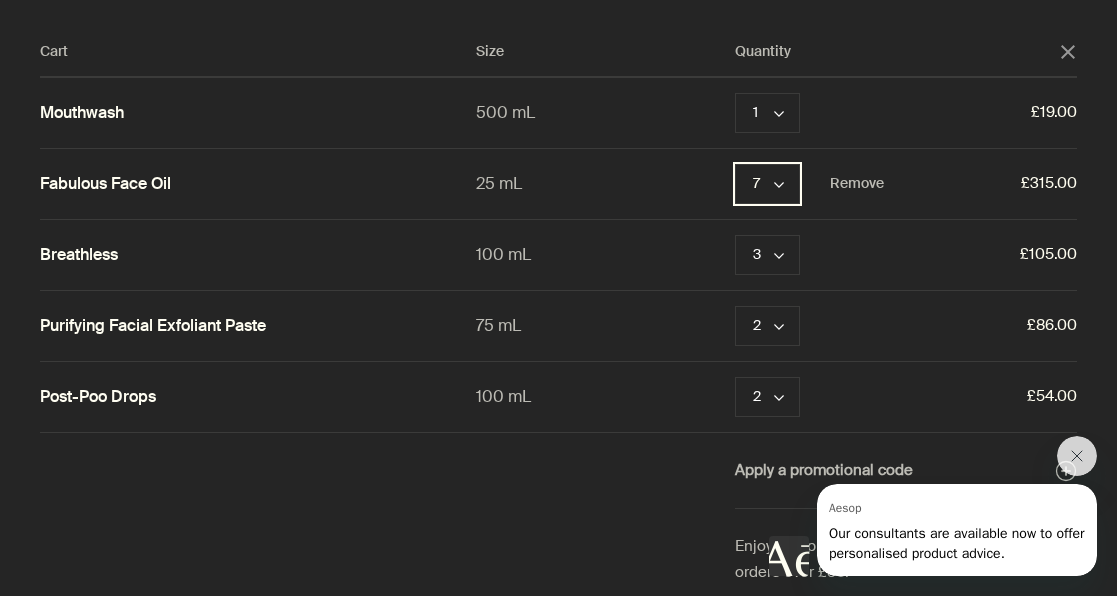 click on "chevron" 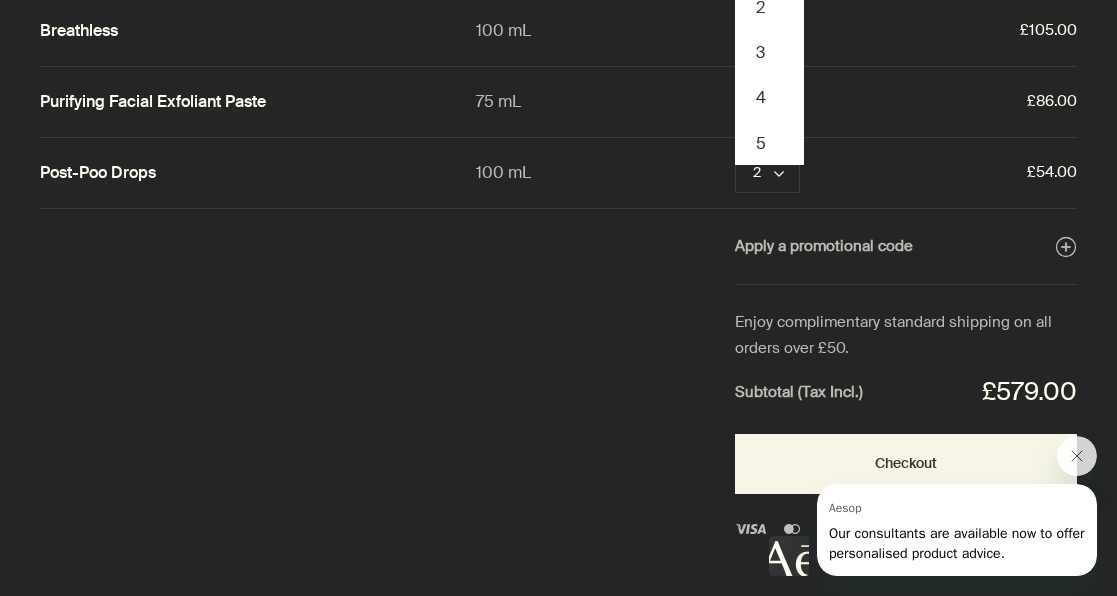 scroll, scrollTop: 223, scrollLeft: 0, axis: vertical 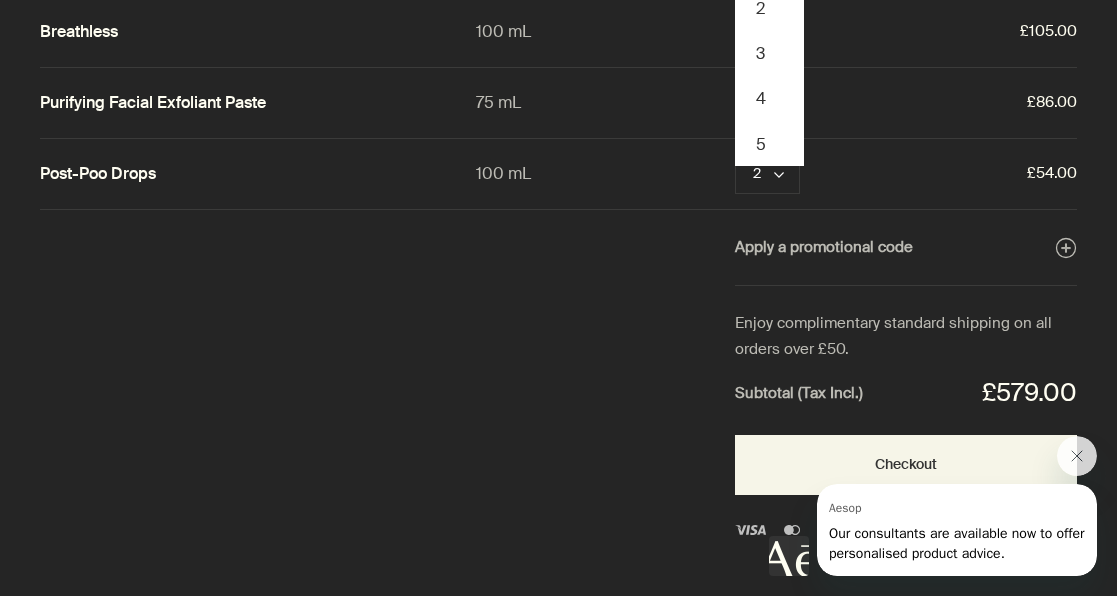 click on "Cart Size Quantity close Mouthwash 500 mL  1 chevron Remove £19.00 Fabulous Face Oil 25 mL  7 chevron 1 2 3 4 5 6 7 8 9 10 Remove £315.00 Breathless 100 mL  3 chevron Remove £105.00 Purifying Facial Exfoliant Paste 75 mL  2 chevron Remove £86.00 Post-Poo Drops 100 mL  2 chevron Remove £54.00 Apply a promotional code plusAndCloseWithCircle Enjoy complimentary standard shipping on all orders over £50. Subtotal (Tax Incl.) £579.00 Checkout" at bounding box center [578, 298] 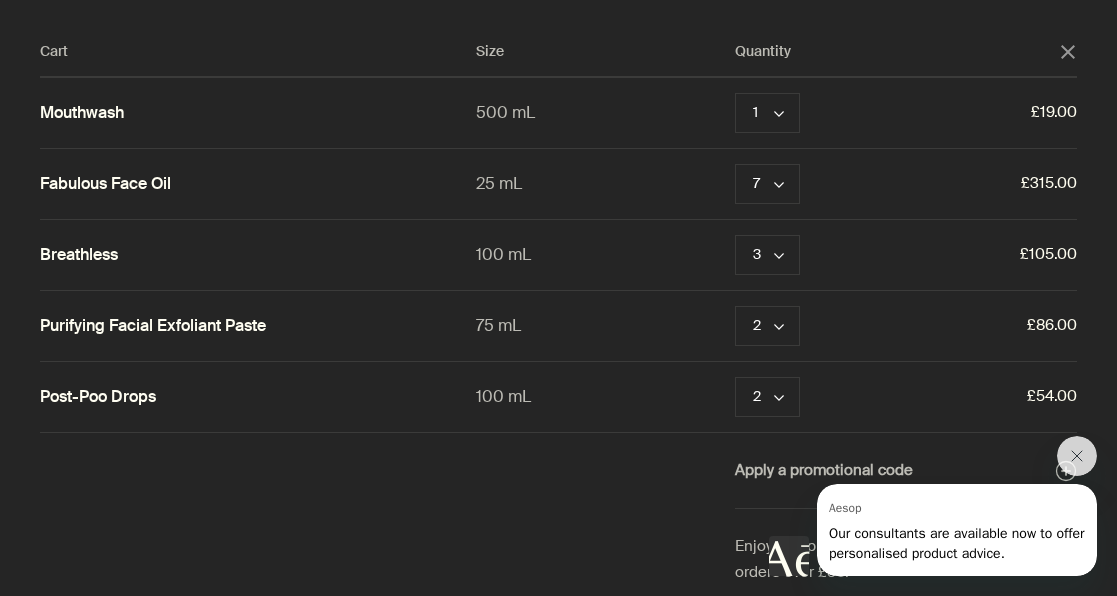 scroll, scrollTop: 0, scrollLeft: 0, axis: both 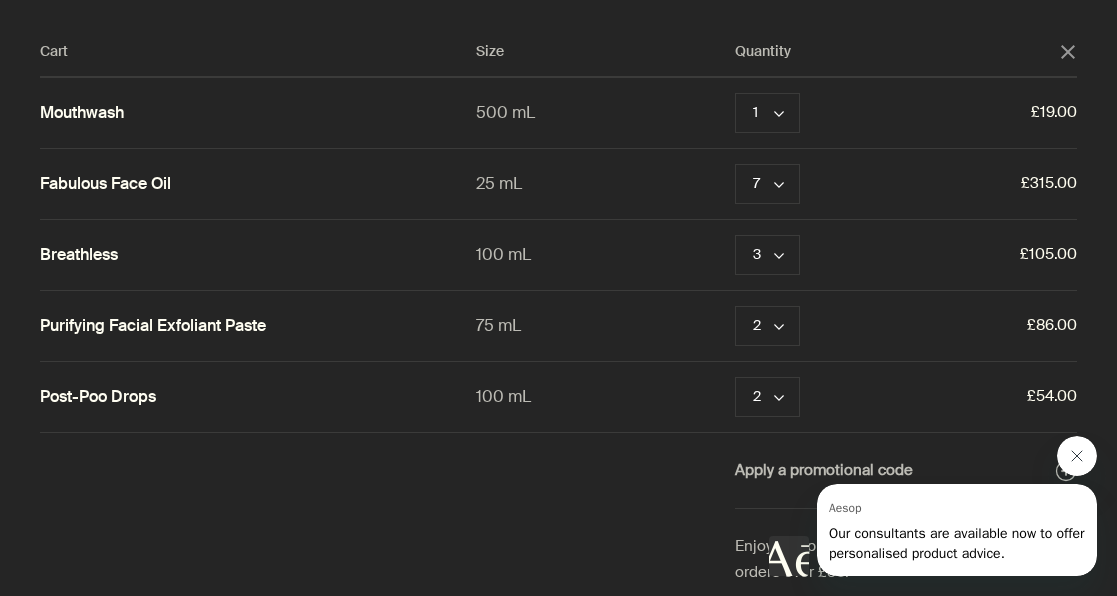click at bounding box center [1077, 456] 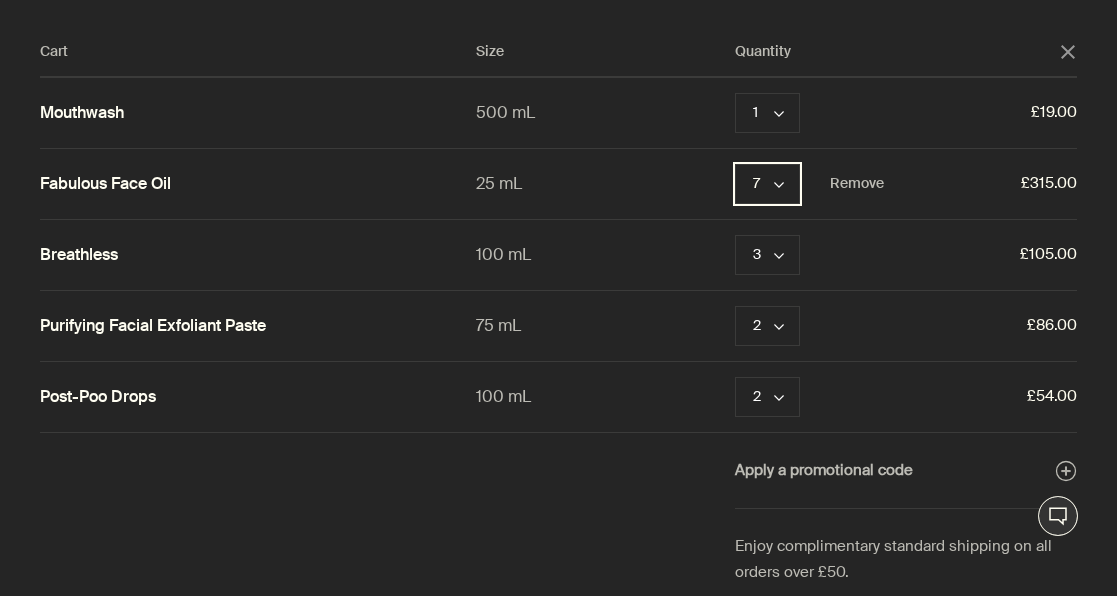 click 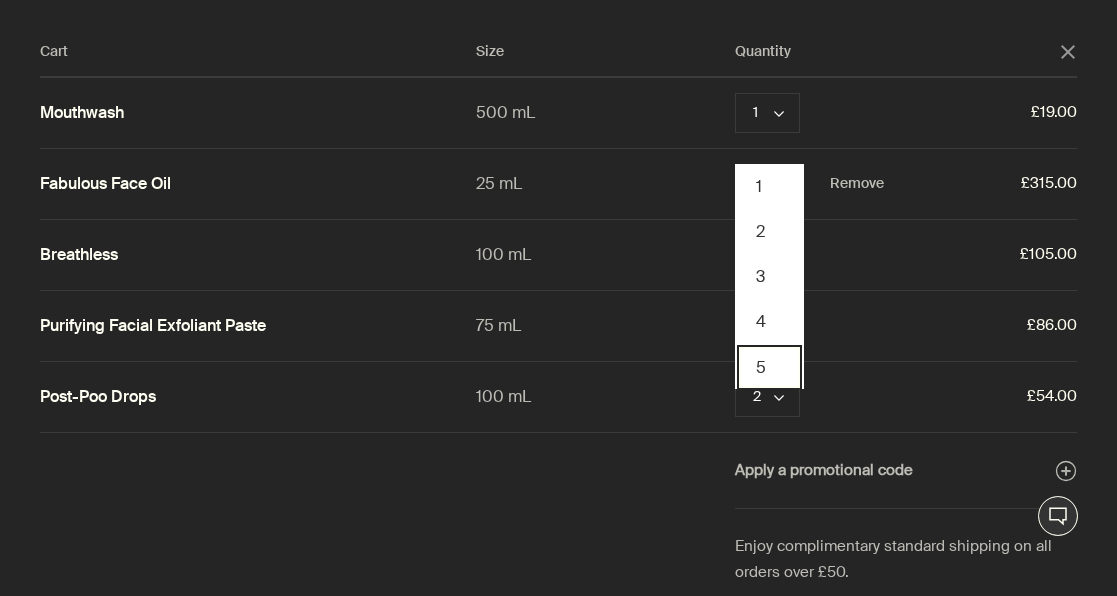 click on "5" at bounding box center (769, 367) 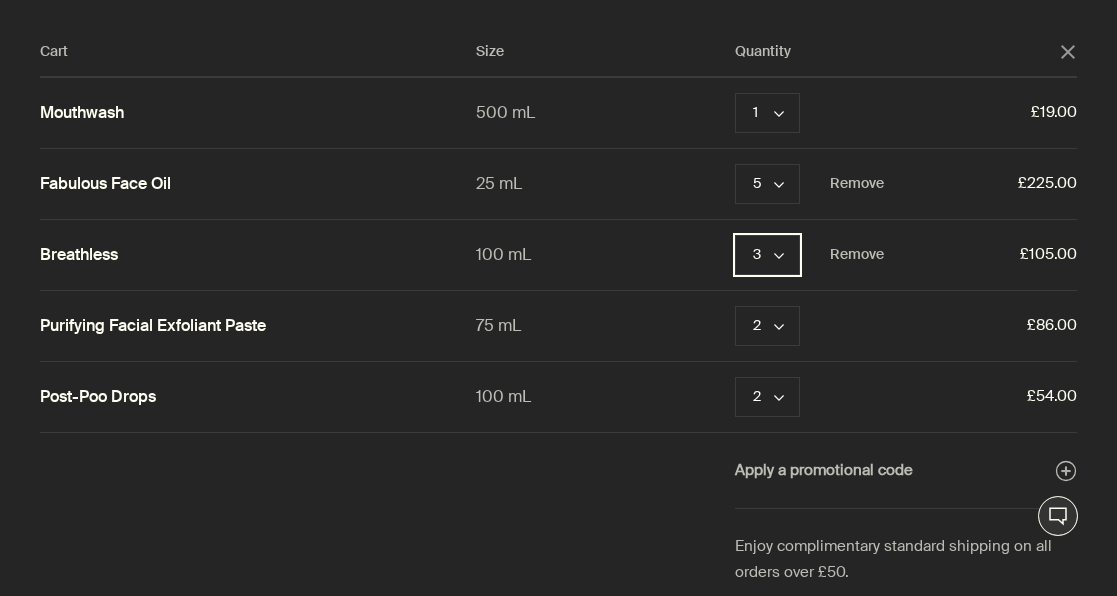 scroll, scrollTop: 0, scrollLeft: 0, axis: both 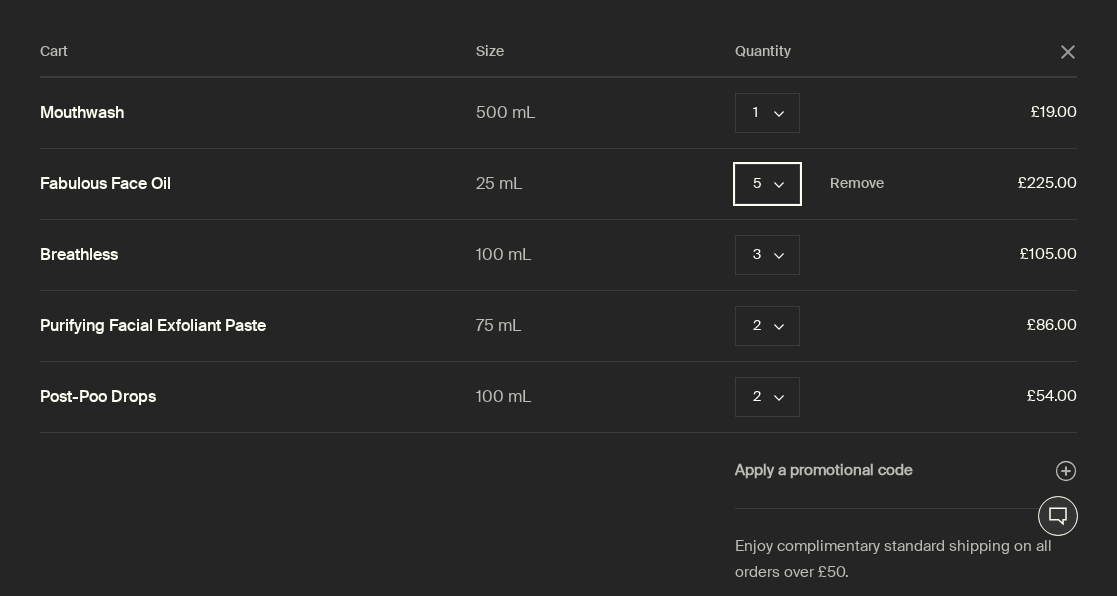 click on "chevron" 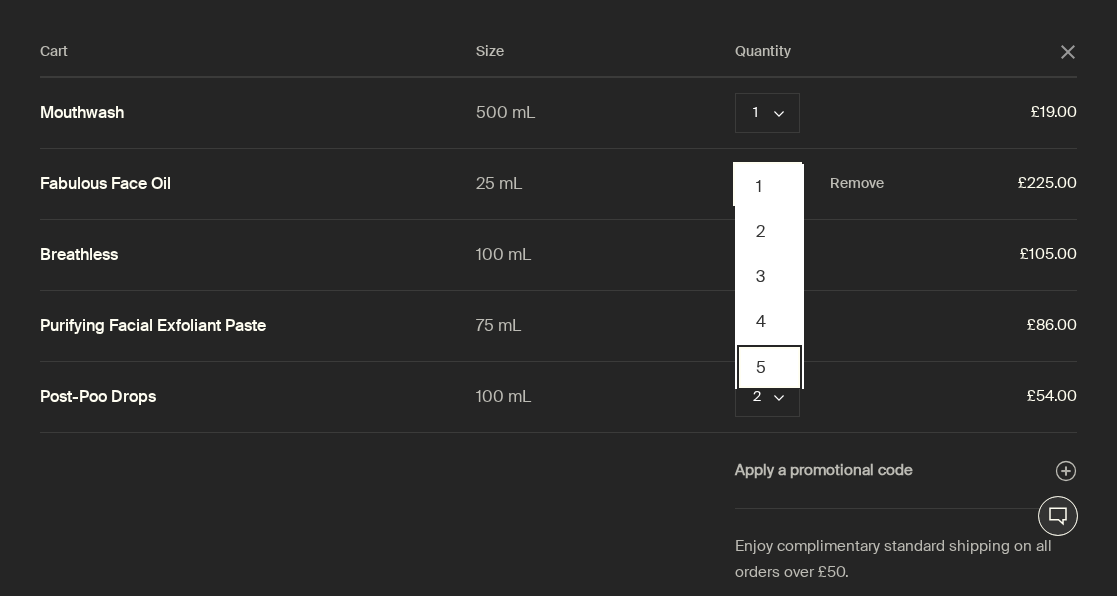 scroll, scrollTop: 70, scrollLeft: 0, axis: vertical 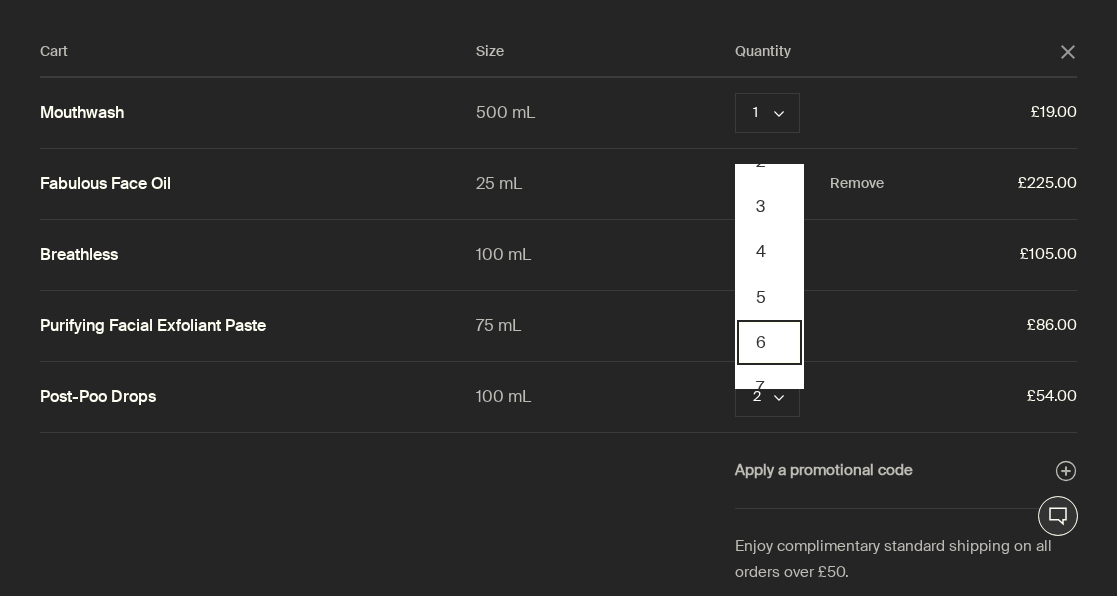 click on "6" at bounding box center (769, 342) 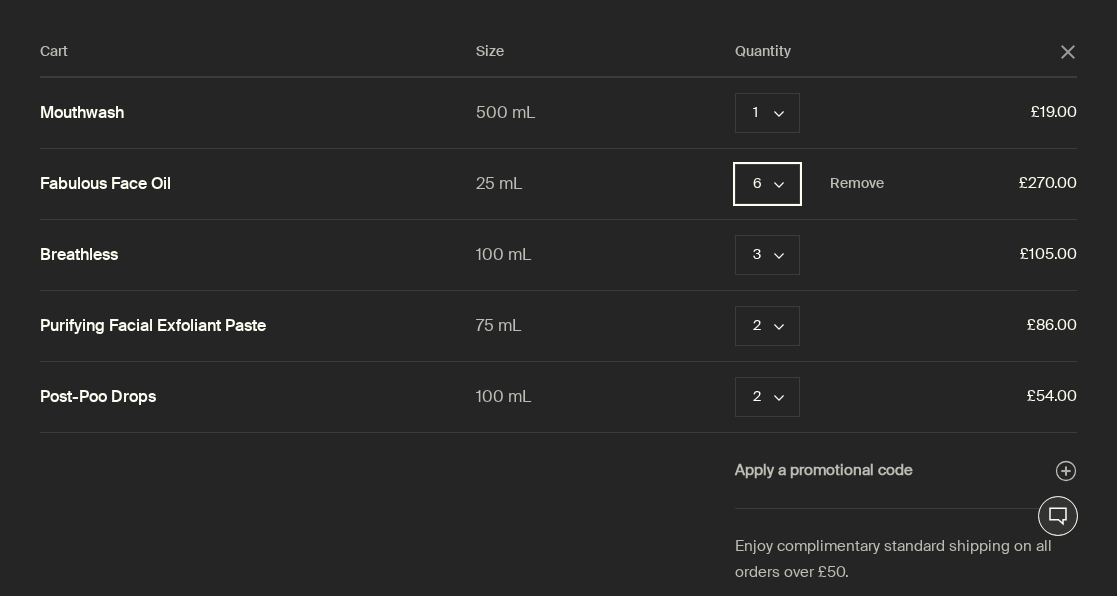 click on "6 chevron" at bounding box center (767, 184) 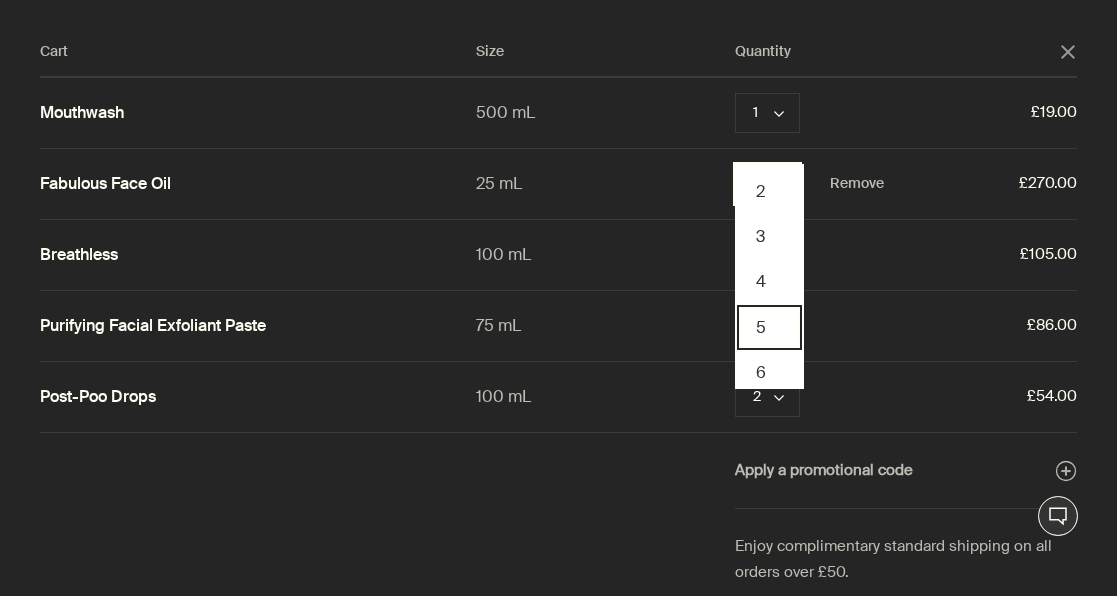 scroll, scrollTop: 55, scrollLeft: 0, axis: vertical 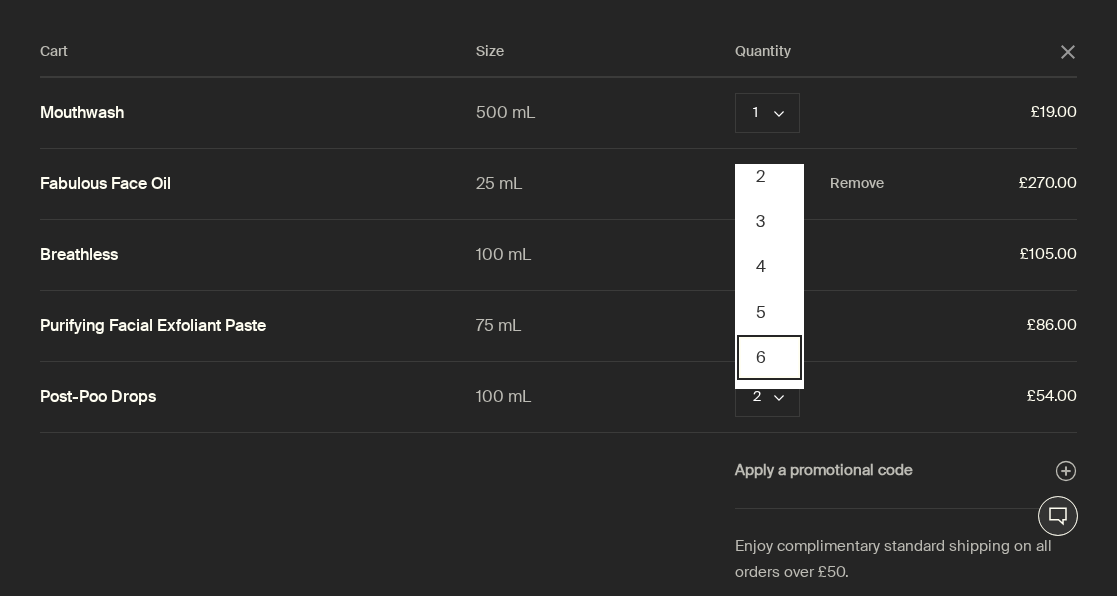 click on "6" at bounding box center (769, 357) 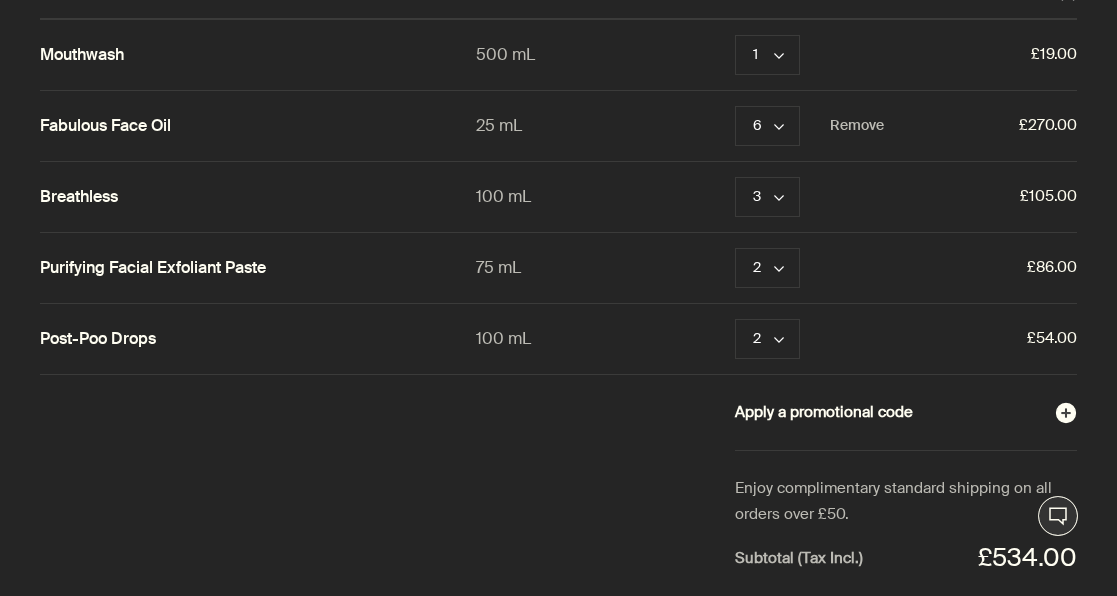 scroll, scrollTop: 43, scrollLeft: 0, axis: vertical 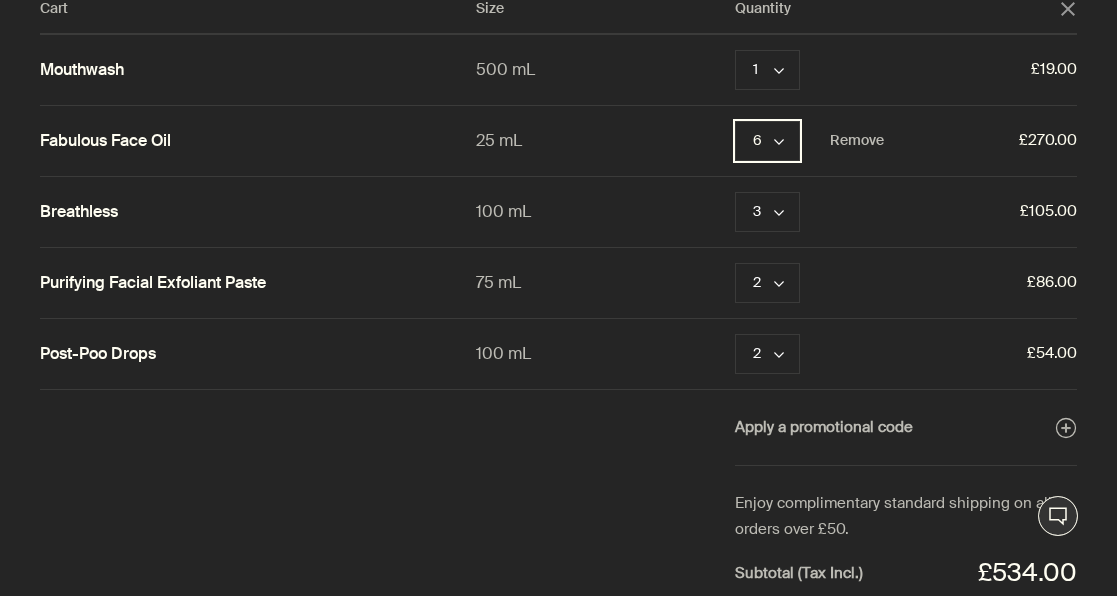 click on "6 chevron" at bounding box center [767, 141] 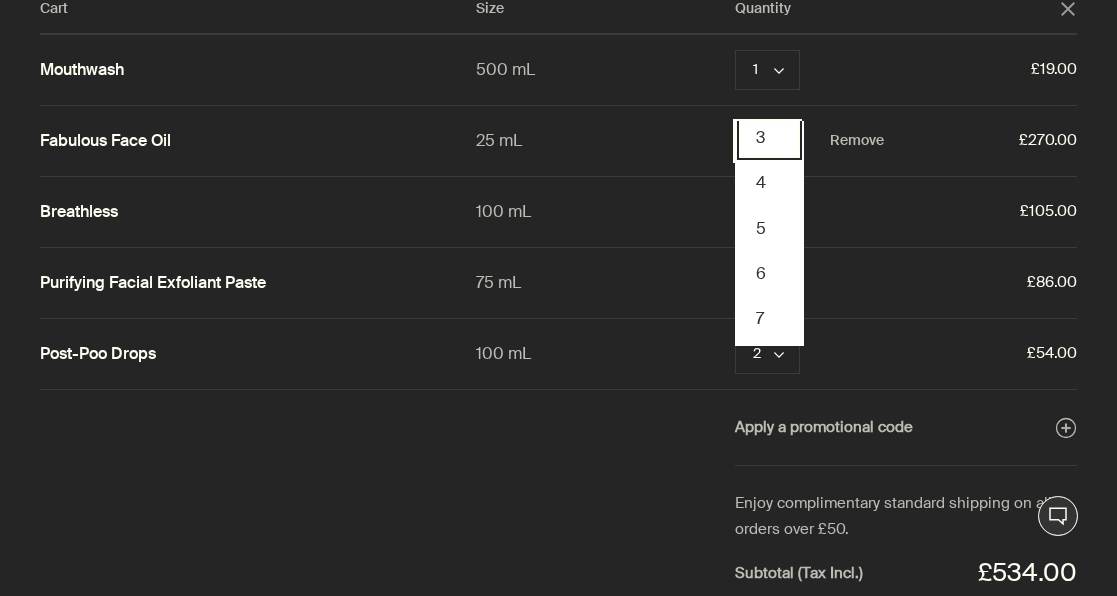 scroll, scrollTop: 101, scrollLeft: 0, axis: vertical 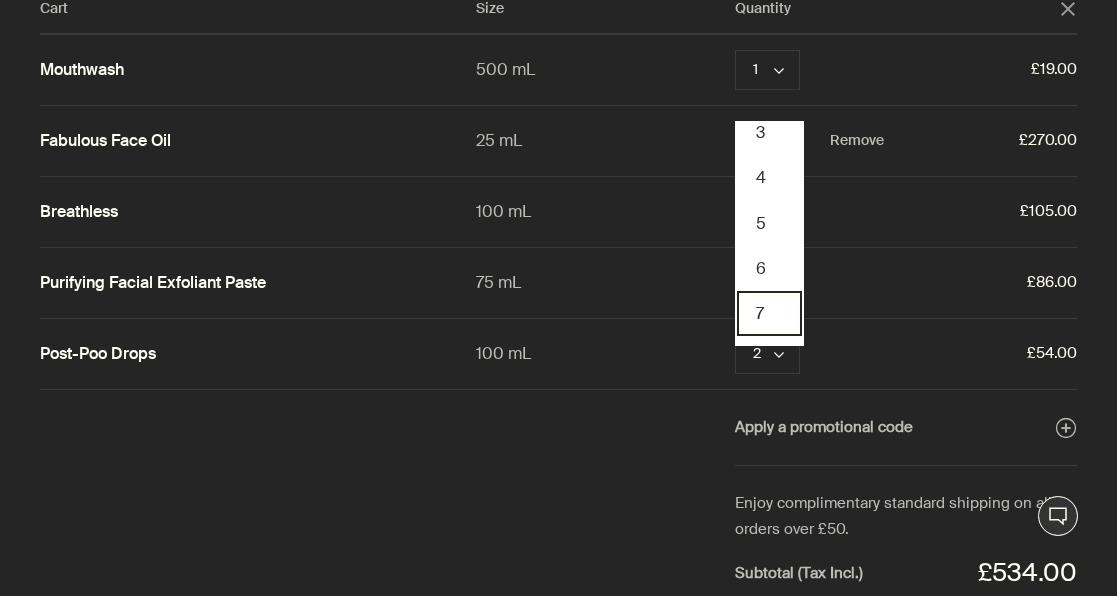 click on "7" at bounding box center [769, 313] 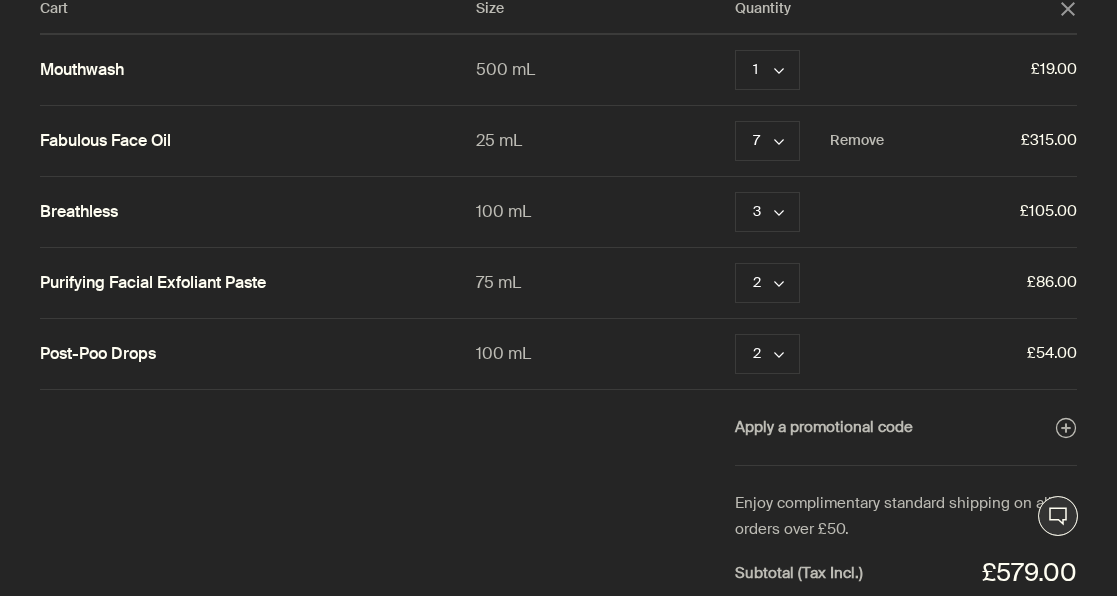 click on "Fabulous Face Oil" at bounding box center (105, 141) 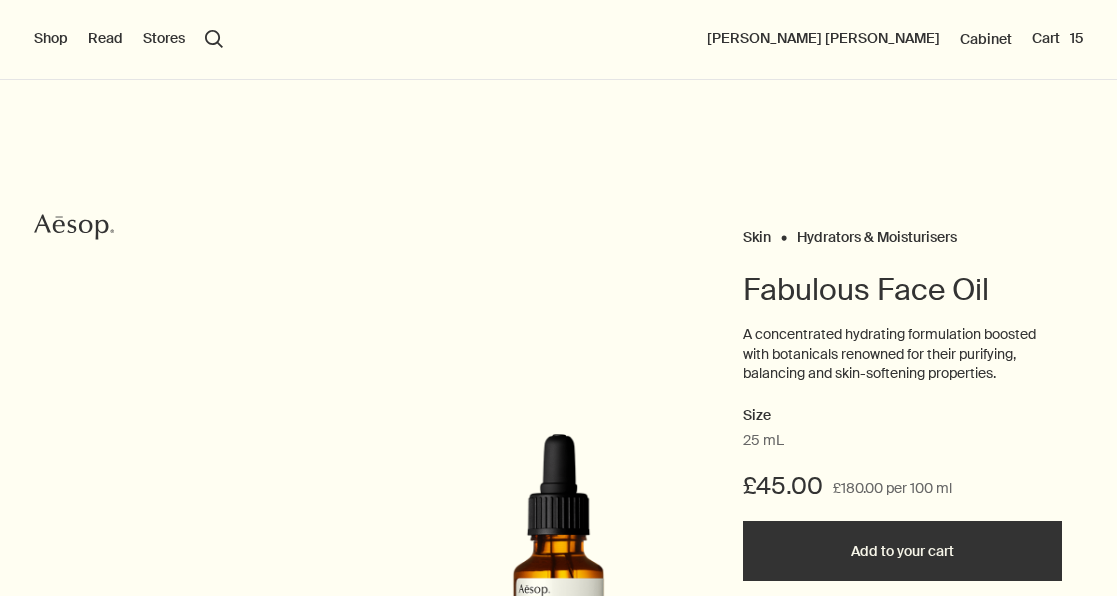 scroll, scrollTop: 0, scrollLeft: 0, axis: both 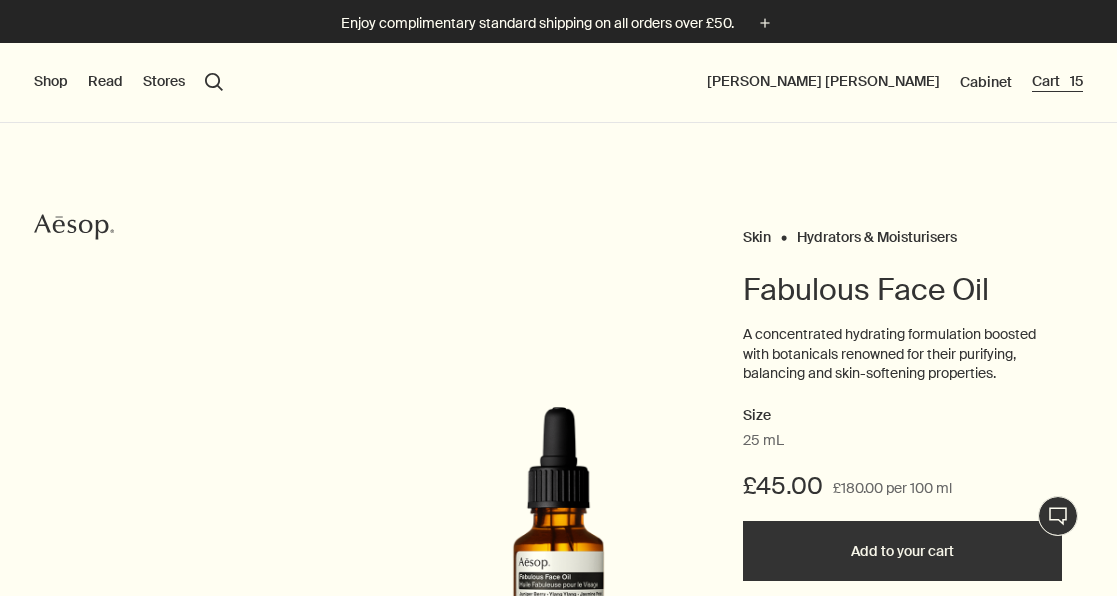 click on "Cart 15" at bounding box center (1057, 82) 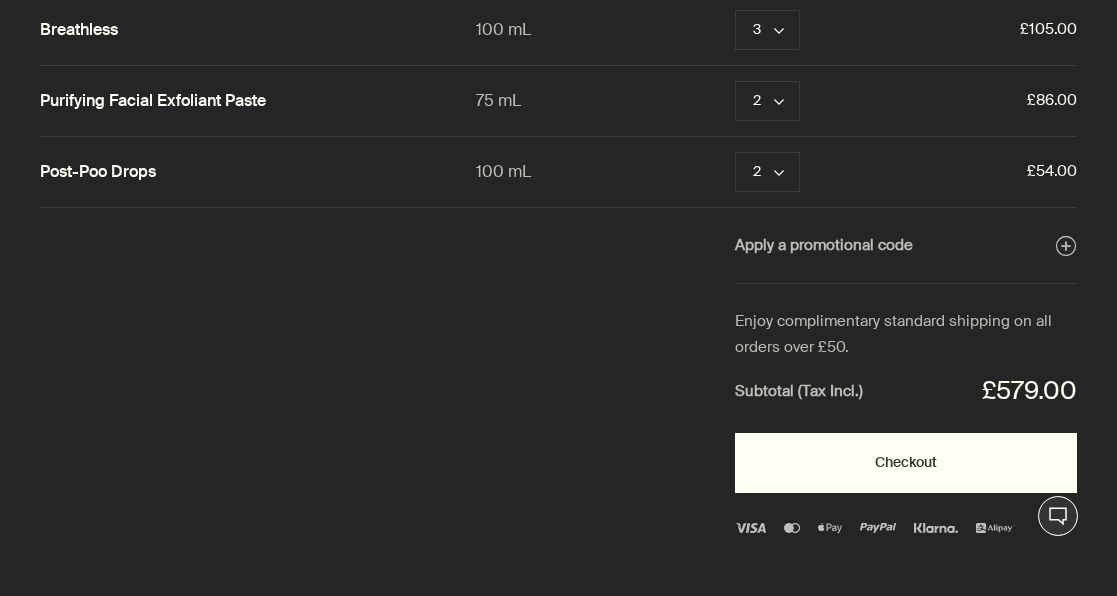 scroll, scrollTop: 223, scrollLeft: 0, axis: vertical 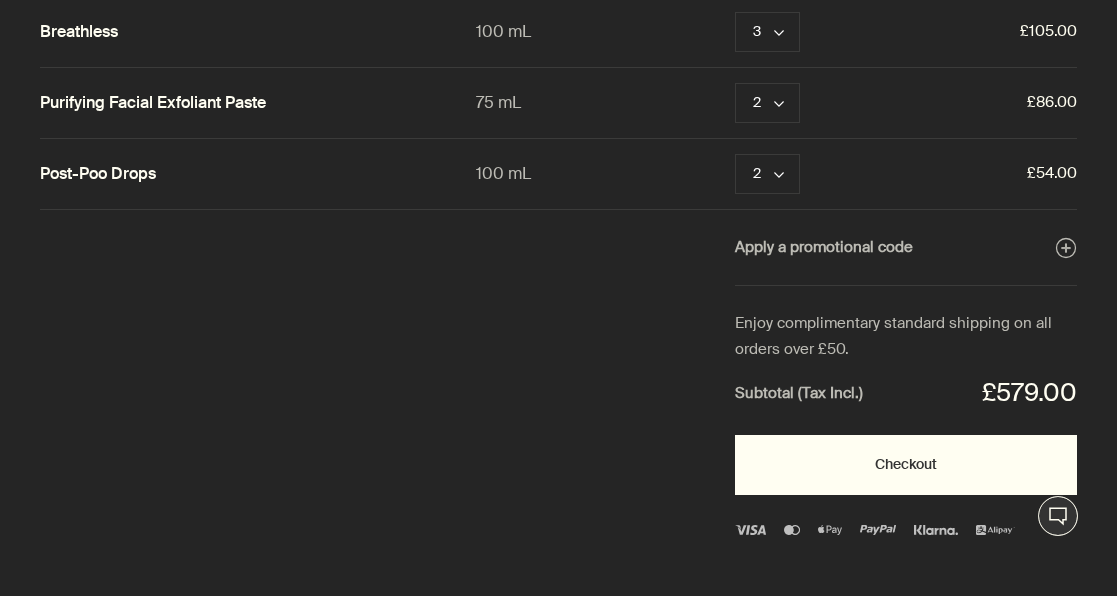 click on "Checkout" at bounding box center (906, 465) 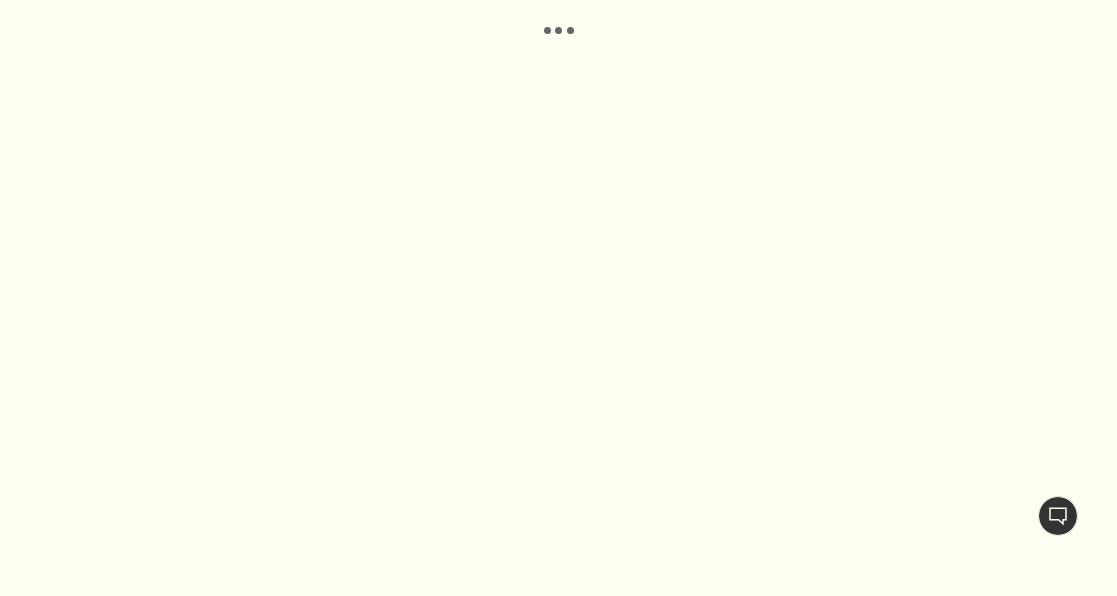 scroll, scrollTop: 0, scrollLeft: 0, axis: both 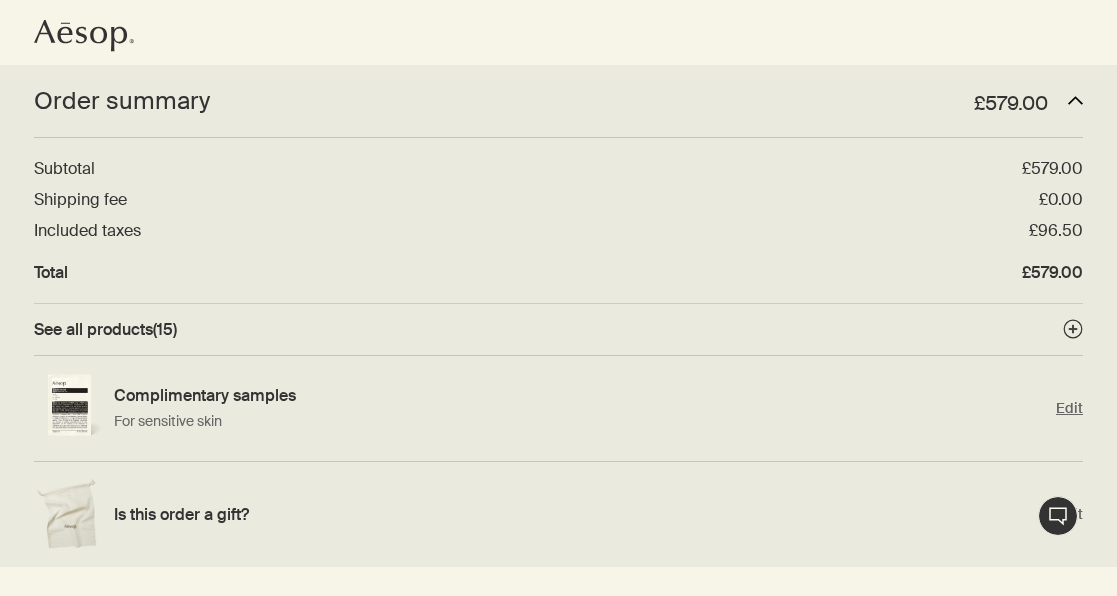 click on "Edit" at bounding box center [1069, 408] 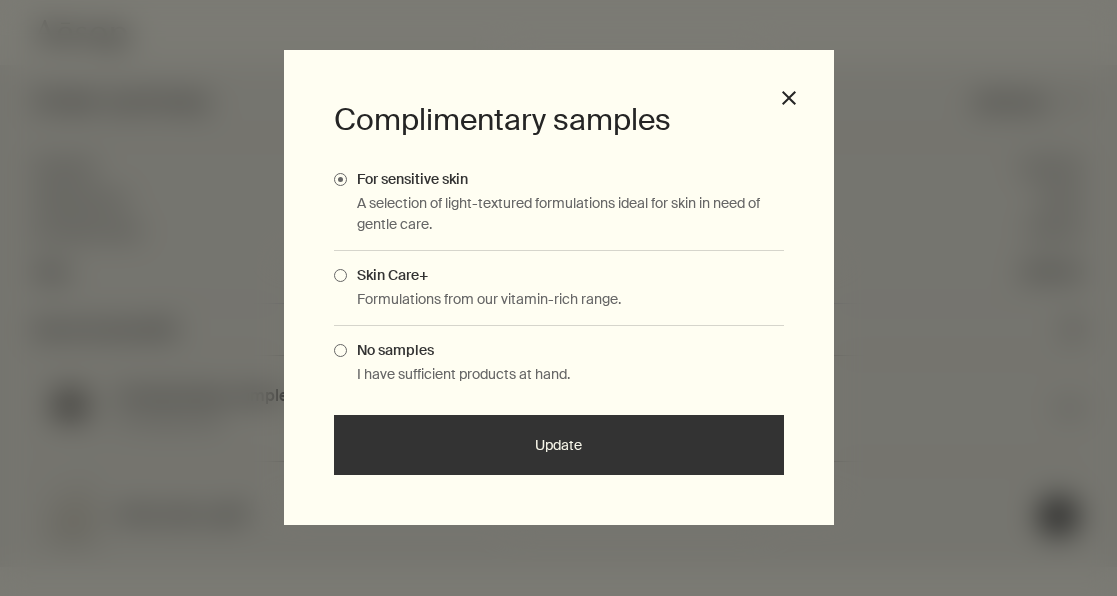 click at bounding box center [340, 275] 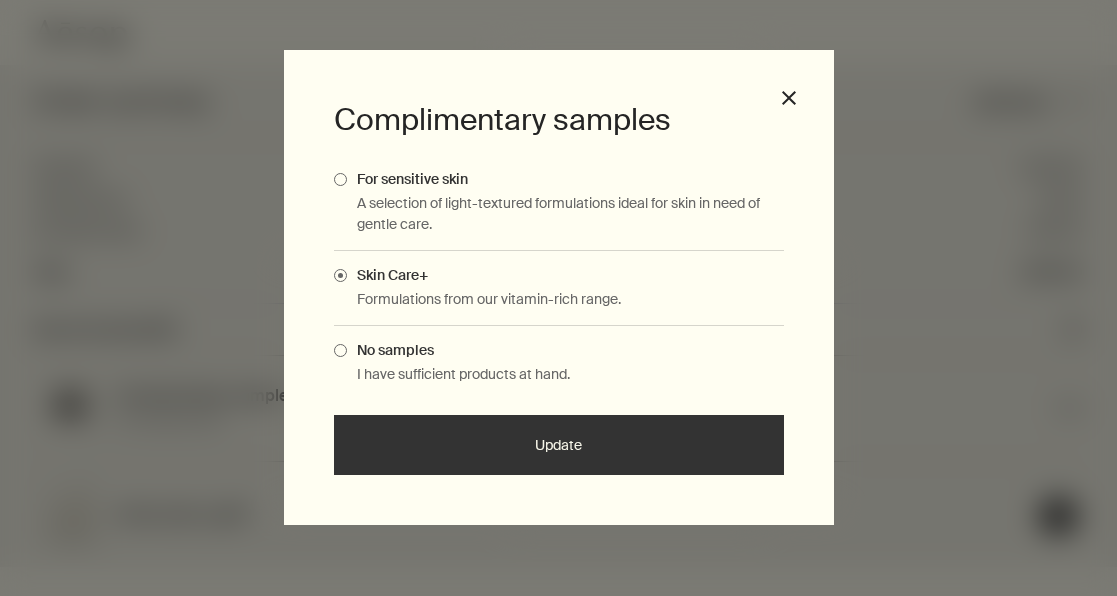 click at bounding box center (340, 179) 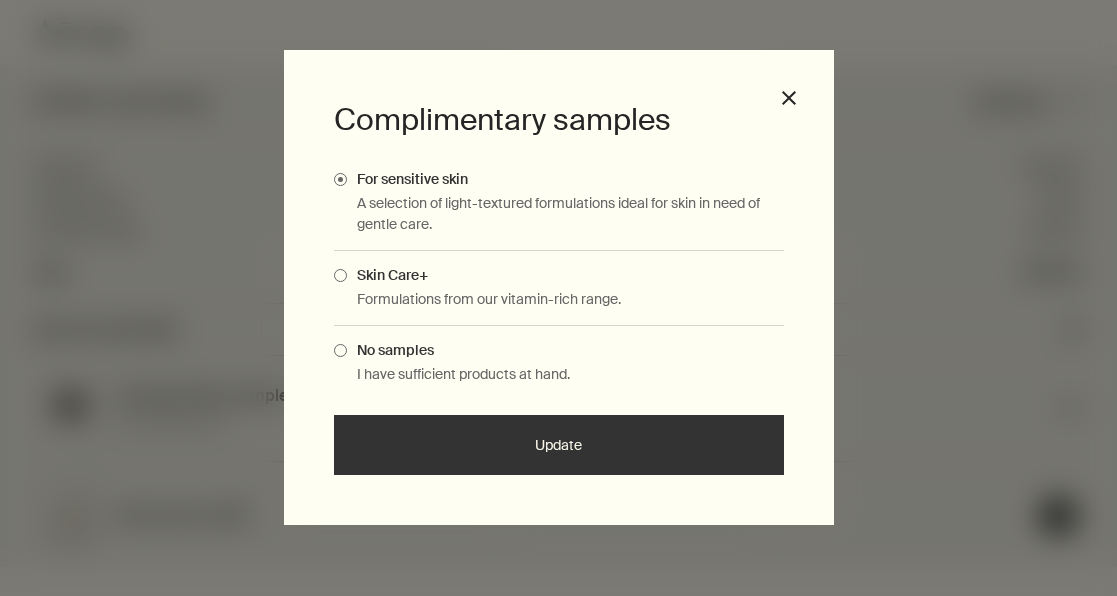 click on "Update" at bounding box center (559, 445) 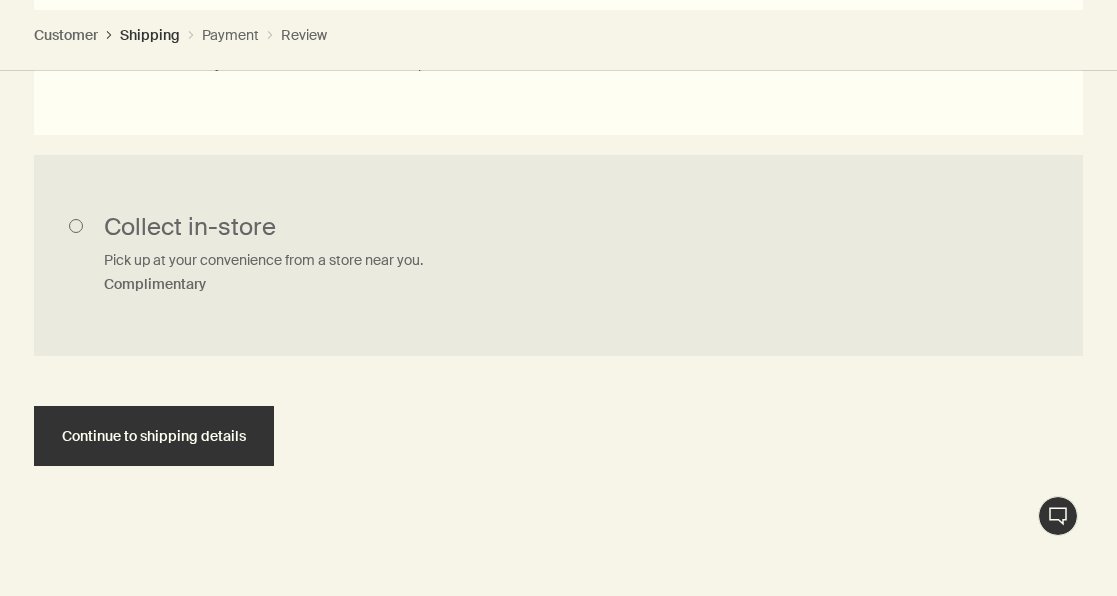 scroll, scrollTop: 1243, scrollLeft: 0, axis: vertical 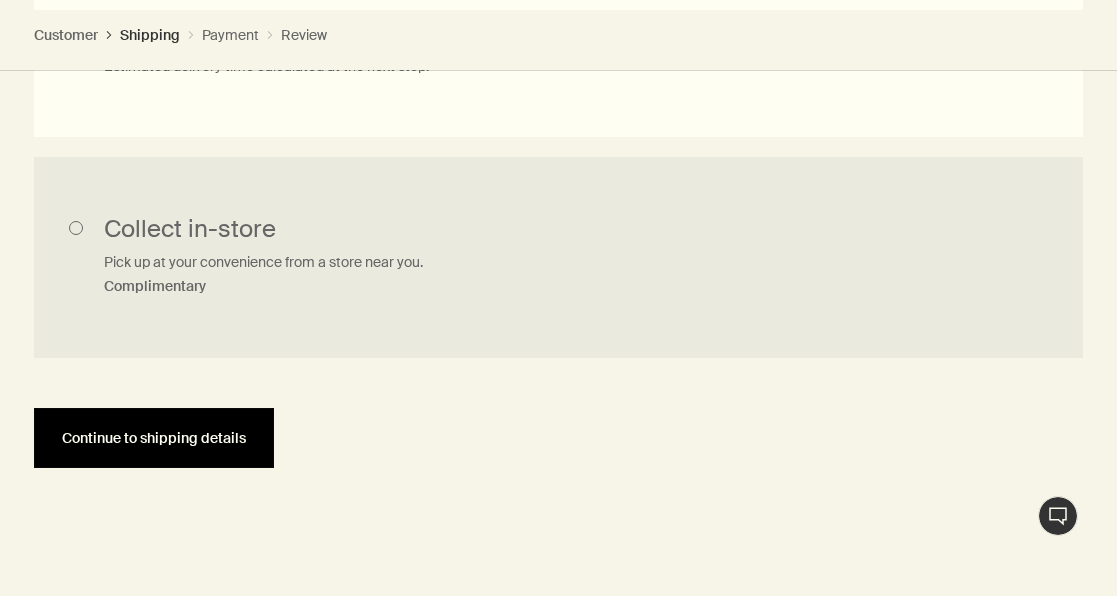 click on "Continue to shipping details" at bounding box center [154, 438] 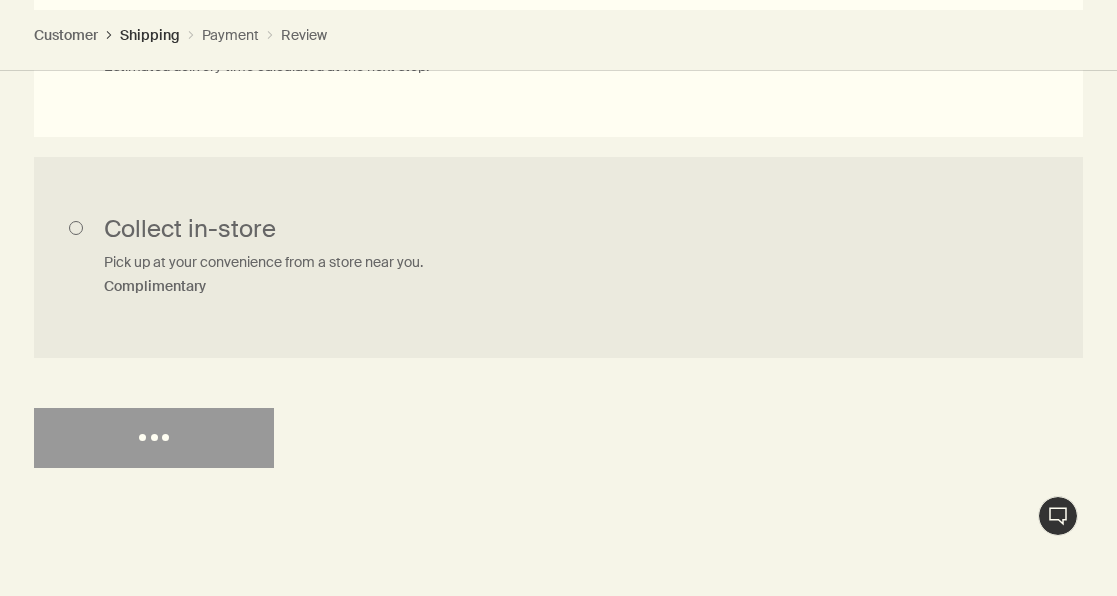 select on "GB" 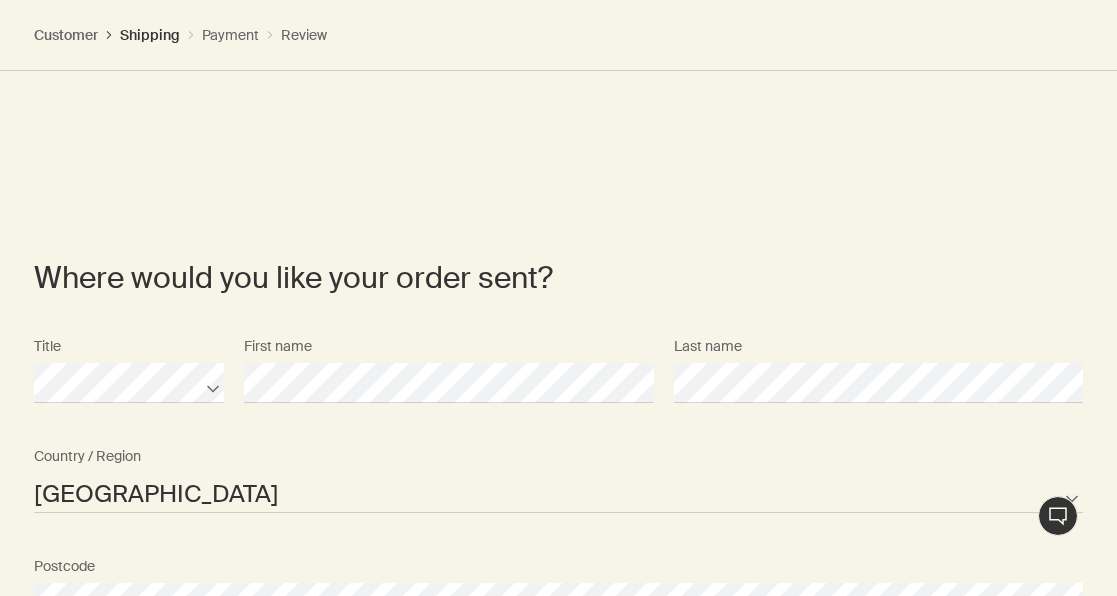 scroll, scrollTop: 0, scrollLeft: 0, axis: both 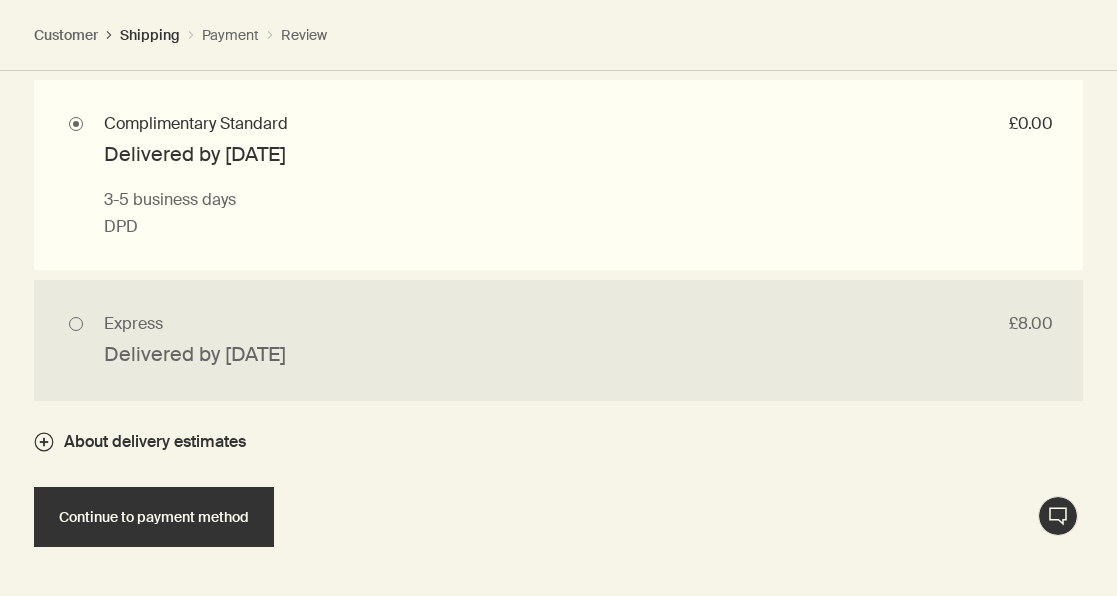 click on "Express £8.00 Delivered by Tue 15 Jul Next business day if ordered before 12pm DPD" at bounding box center (558, 340) 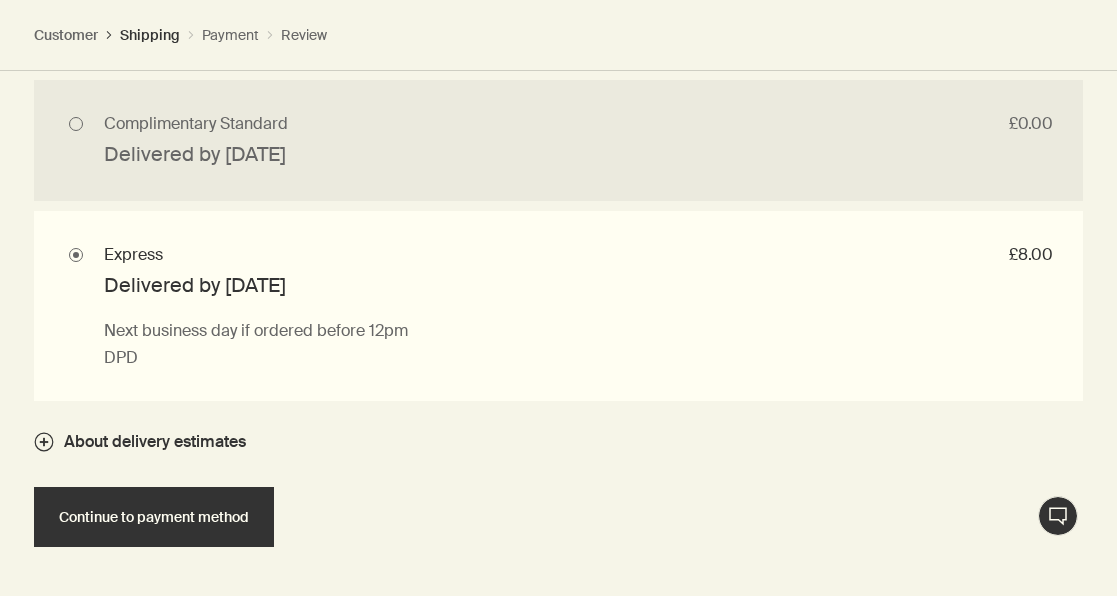 click on "Complimentary Standard £0.00 Delivered by Fri 18 Jul 3-5 business days DPD" at bounding box center [558, 140] 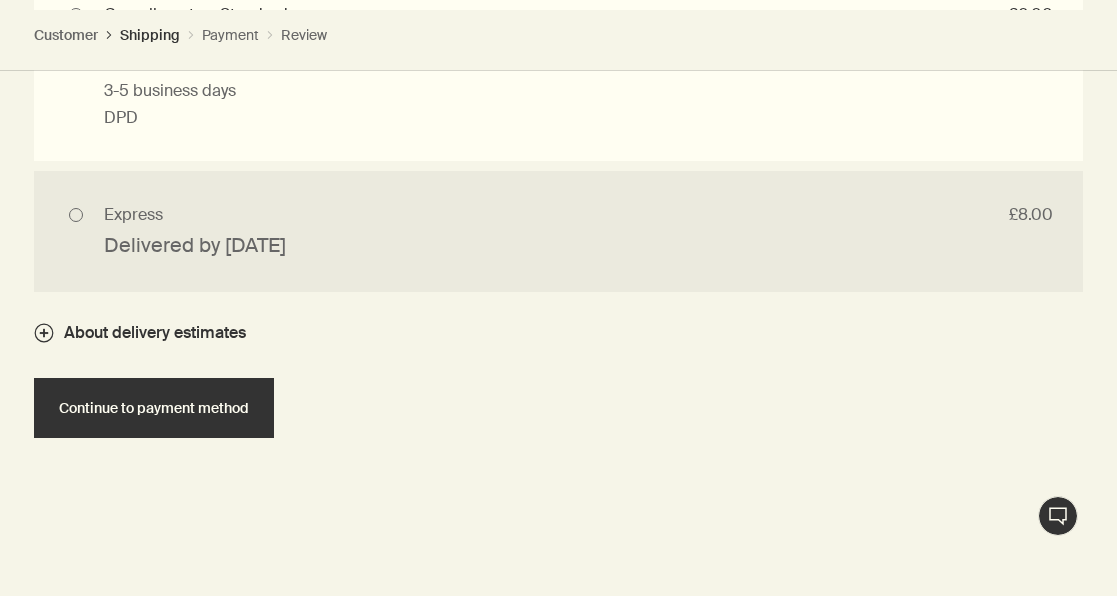 scroll, scrollTop: 2520, scrollLeft: 0, axis: vertical 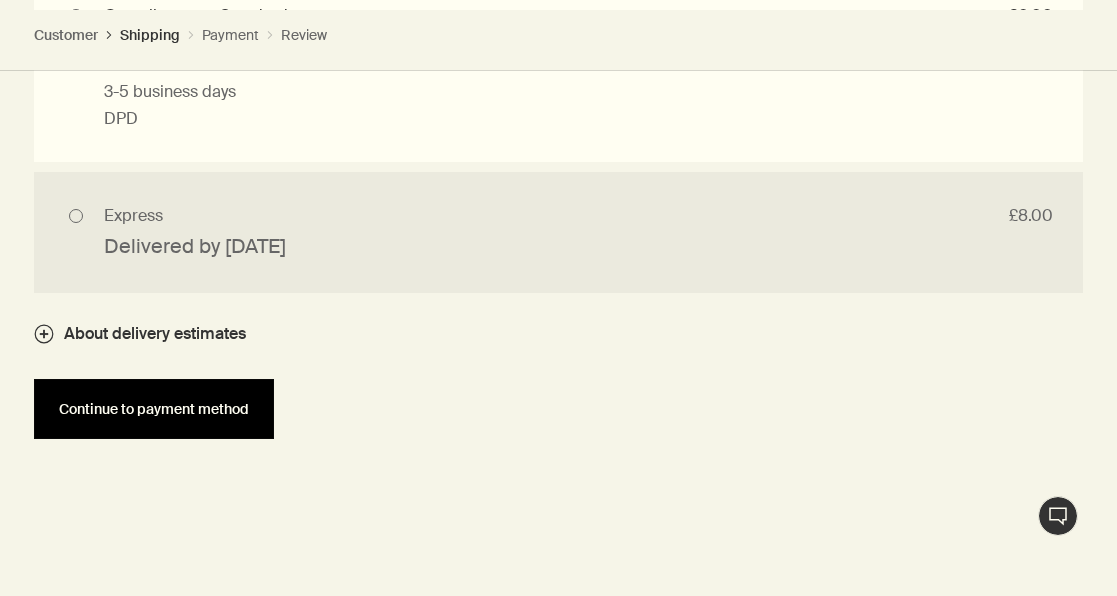 click on "Continue to payment method" at bounding box center (154, 409) 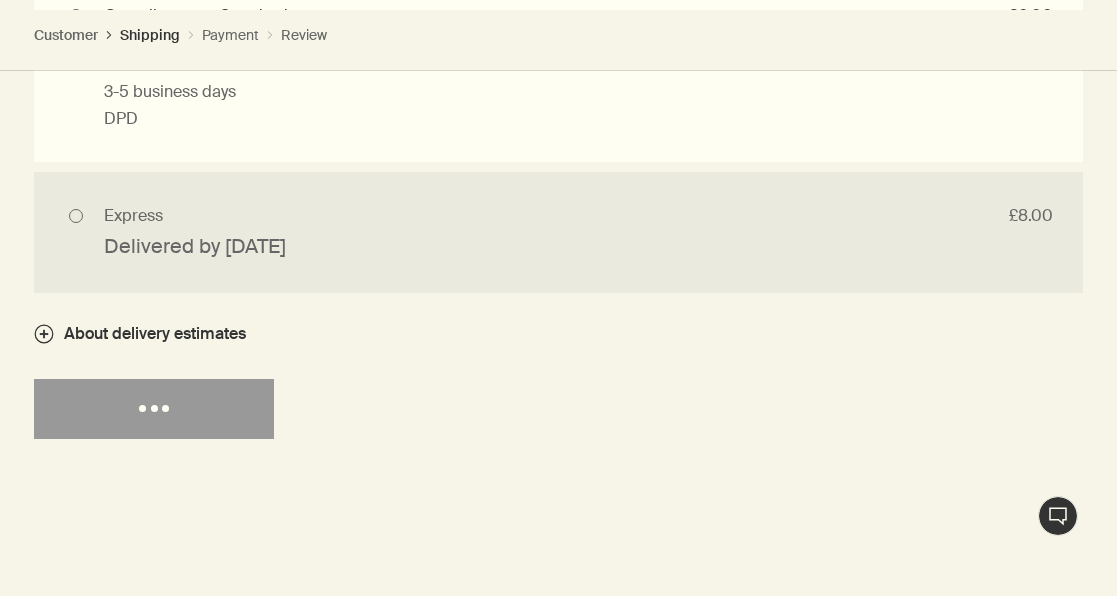 select on "GB" 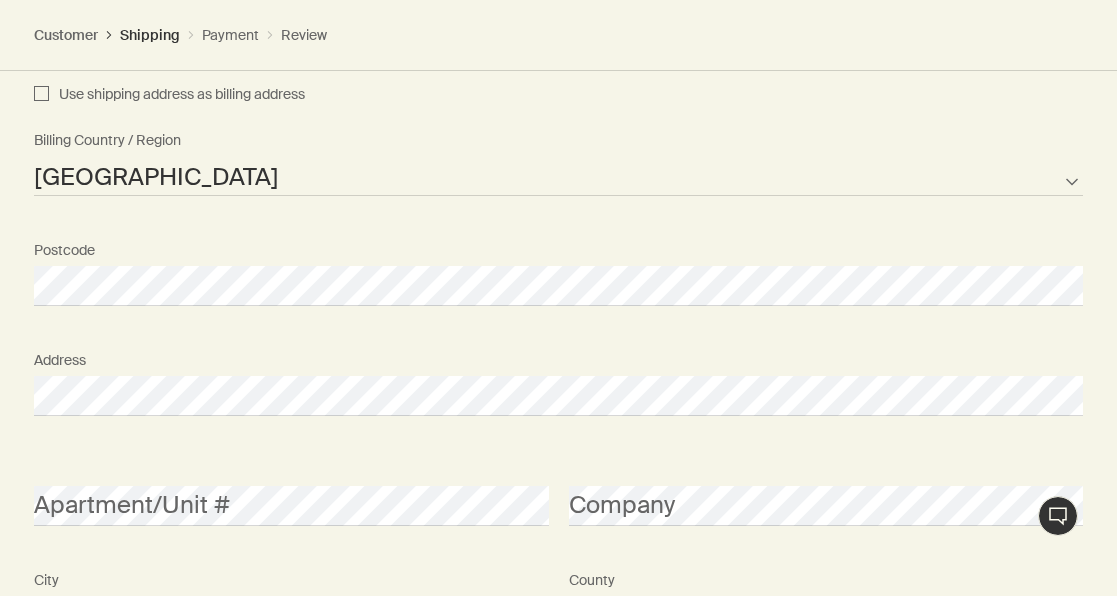 scroll, scrollTop: 1415, scrollLeft: 0, axis: vertical 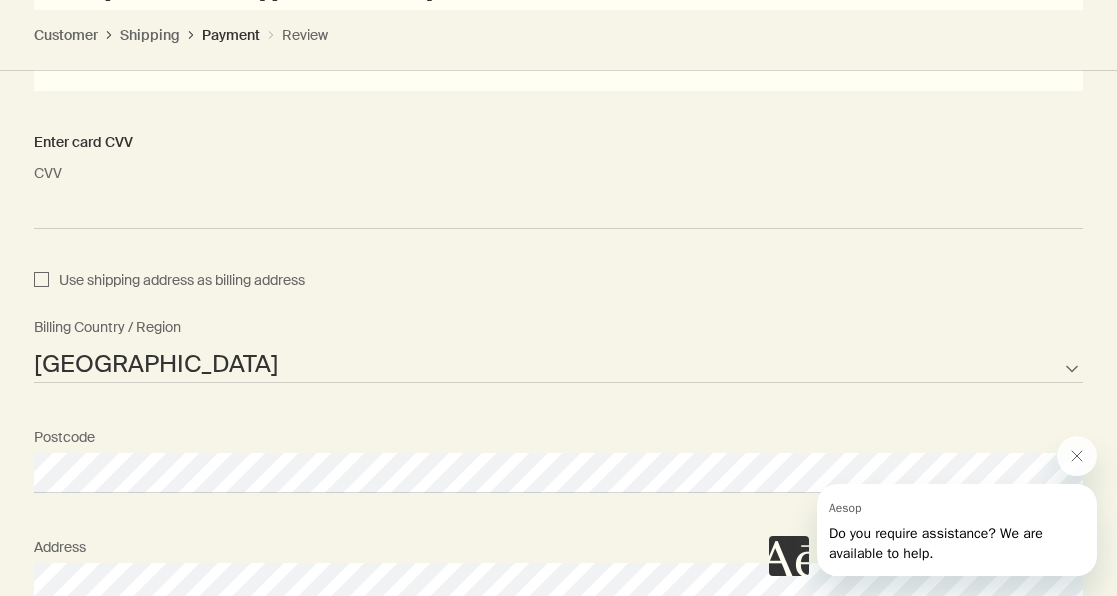 click on "CVV <p>Your browser does not support iframes.</p>" at bounding box center [558, 191] 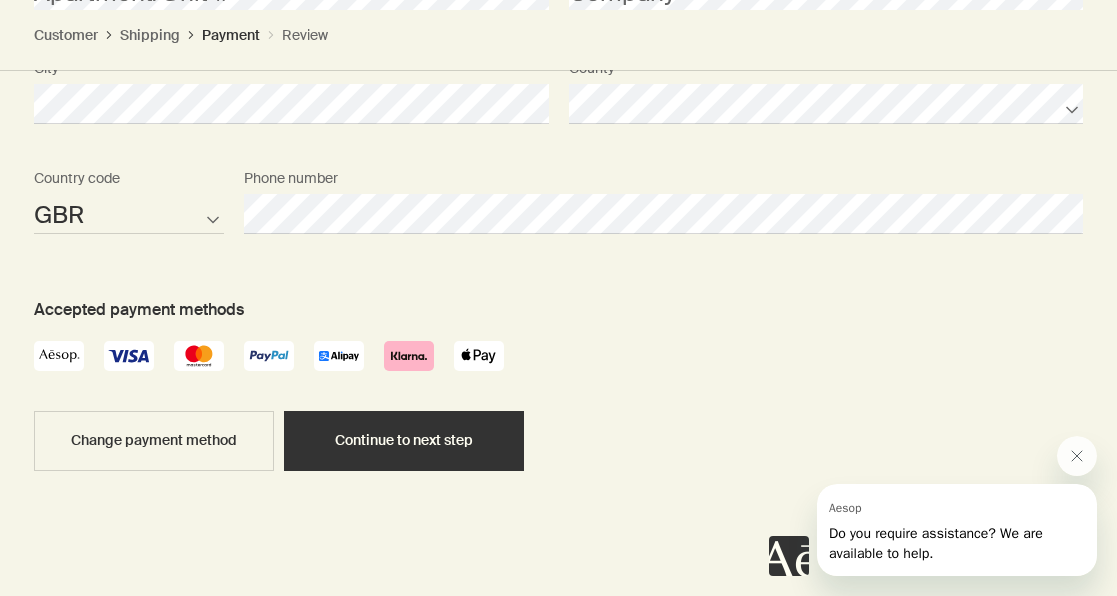 scroll, scrollTop: 3087, scrollLeft: 0, axis: vertical 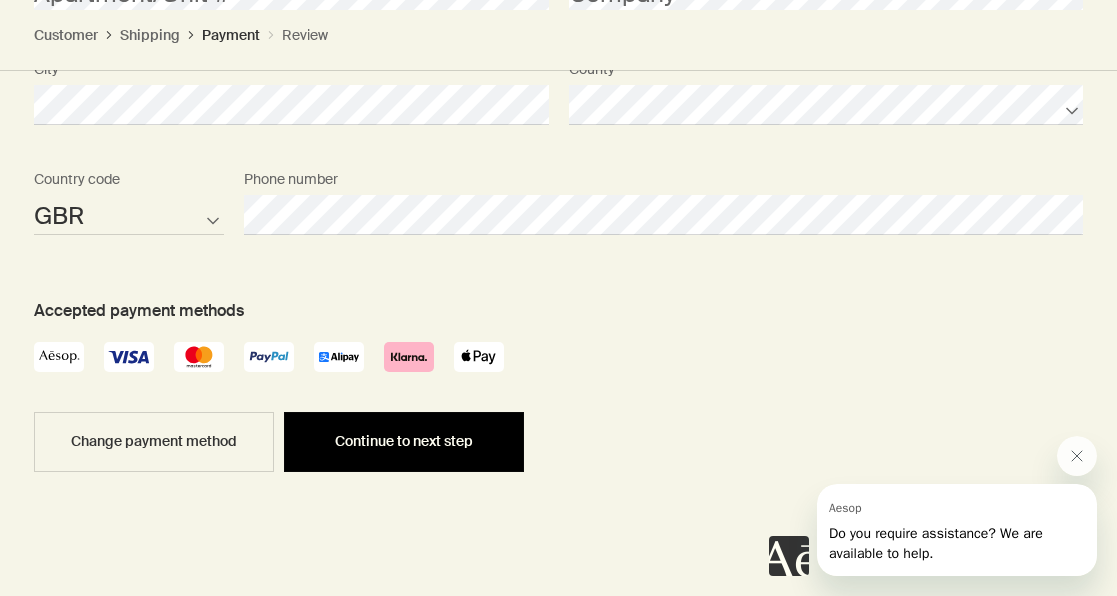 click on "Continue to next step" at bounding box center (404, 441) 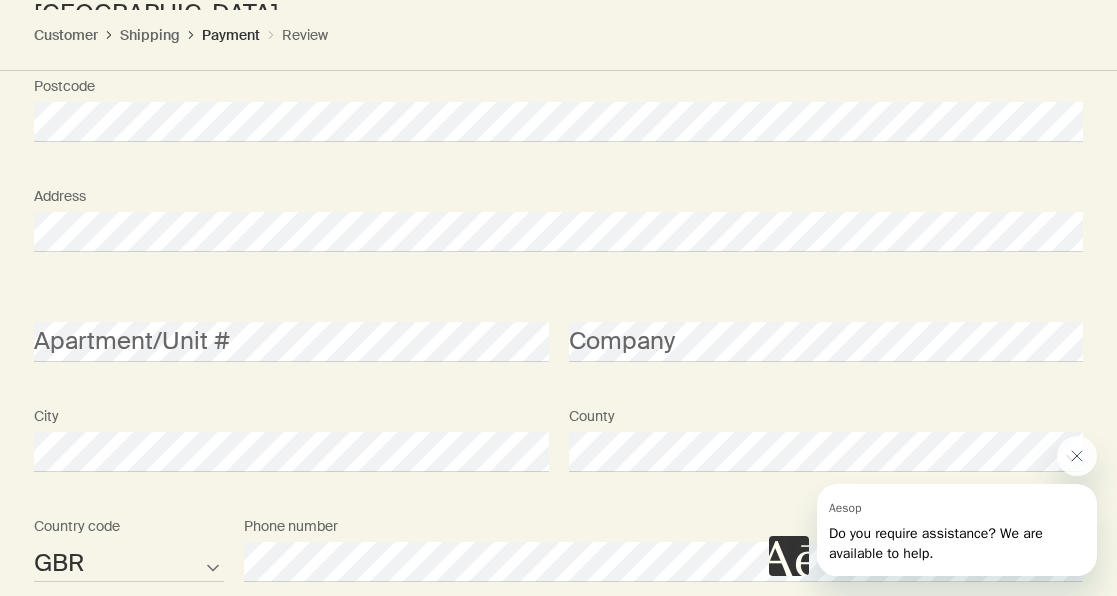scroll, scrollTop: 2739, scrollLeft: 0, axis: vertical 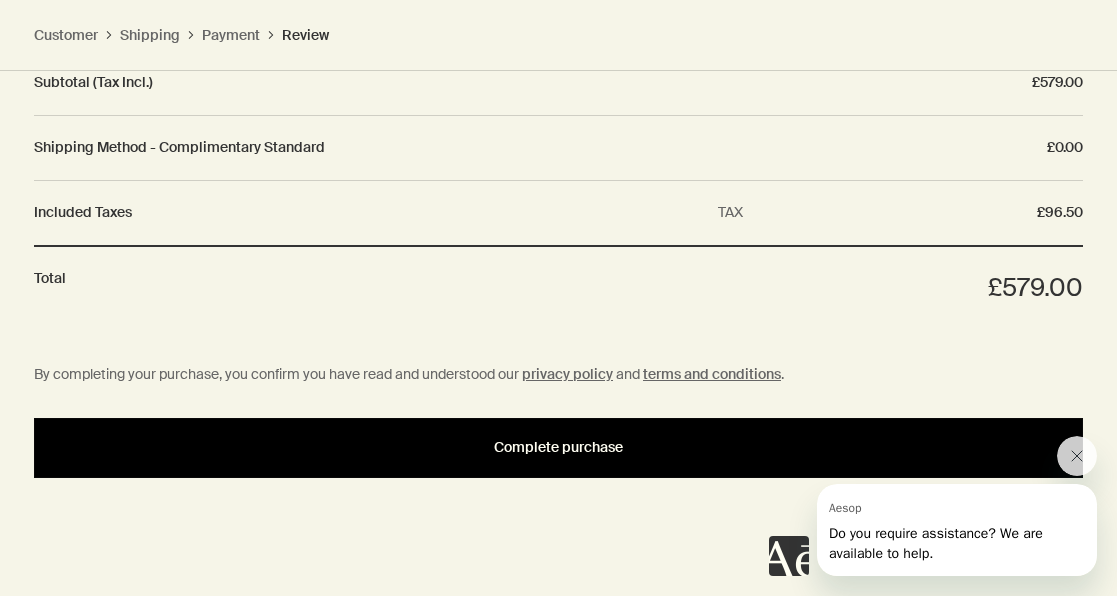 click on "Complete purchase" at bounding box center [558, 447] 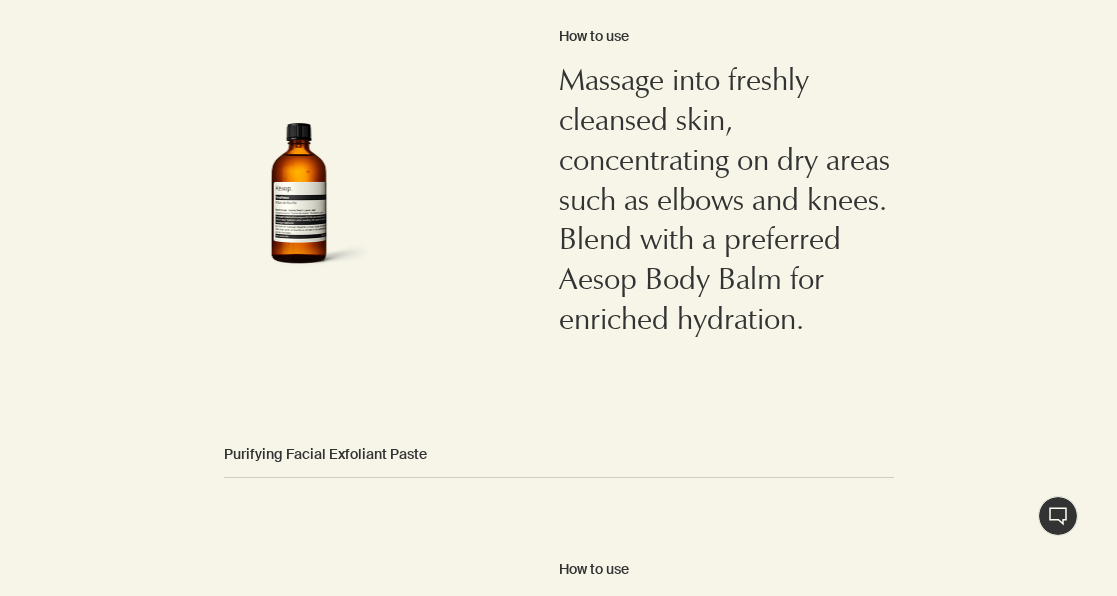 scroll, scrollTop: 2387, scrollLeft: 0, axis: vertical 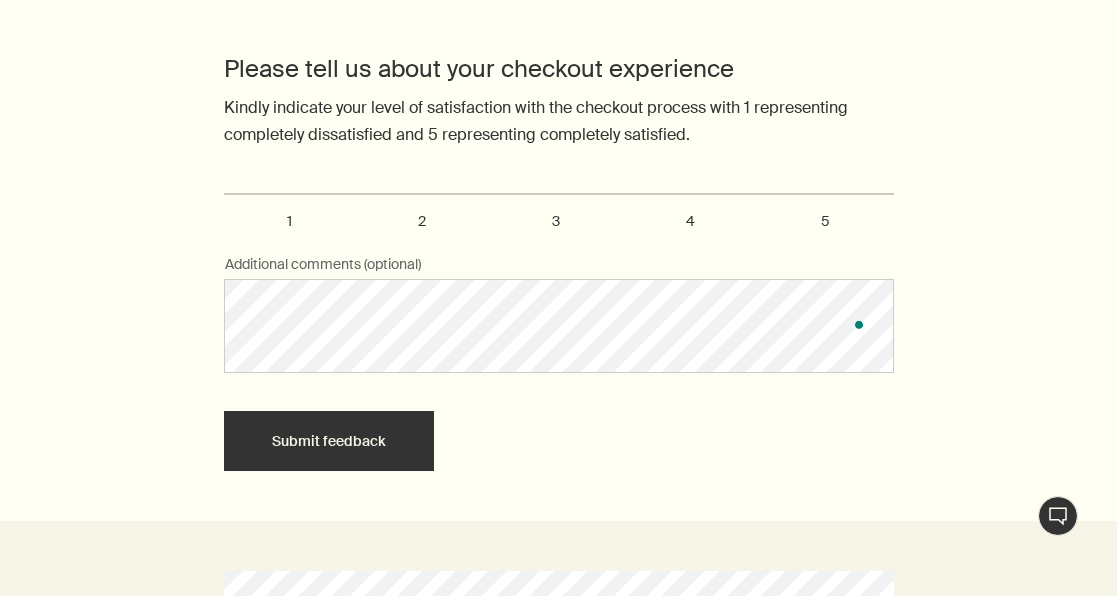 drag, startPoint x: 352, startPoint y: 267, endPoint x: 341, endPoint y: 438, distance: 171.35344 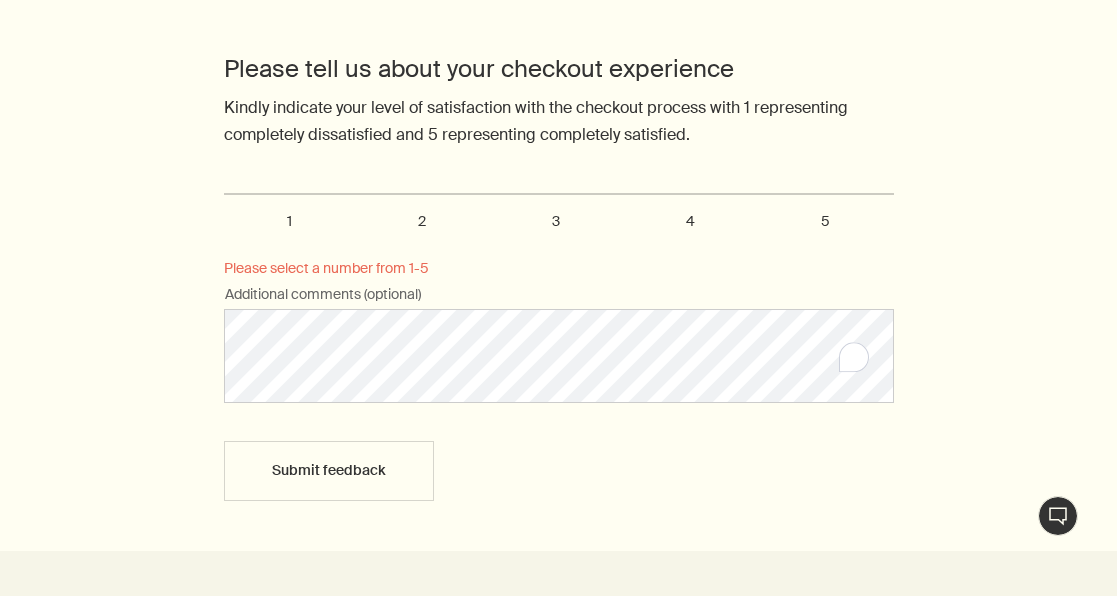 click on "5" at bounding box center [825, 221] 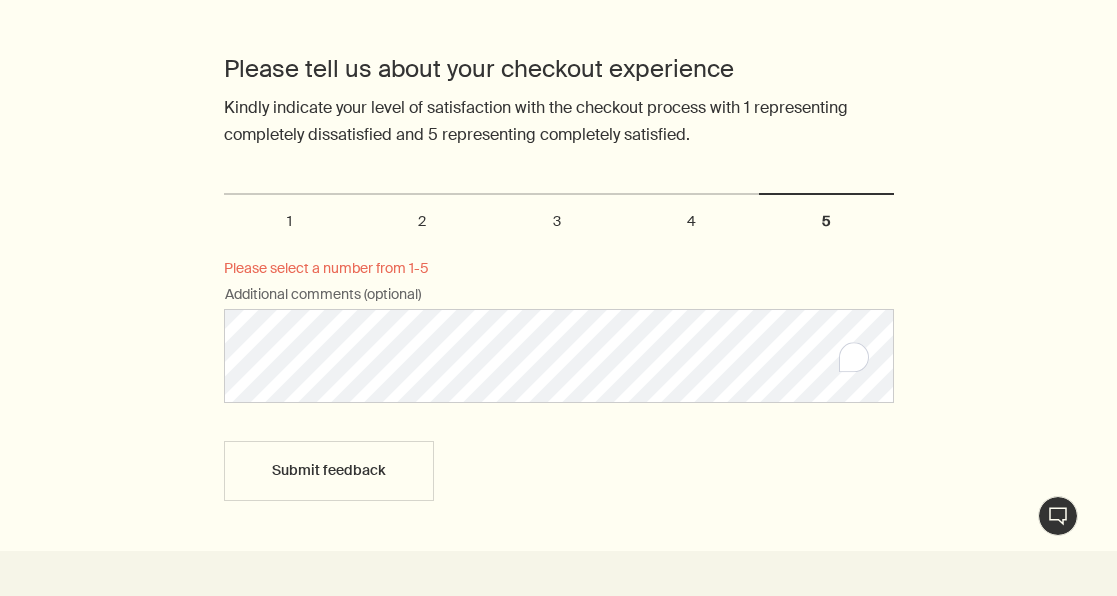 radio on "true" 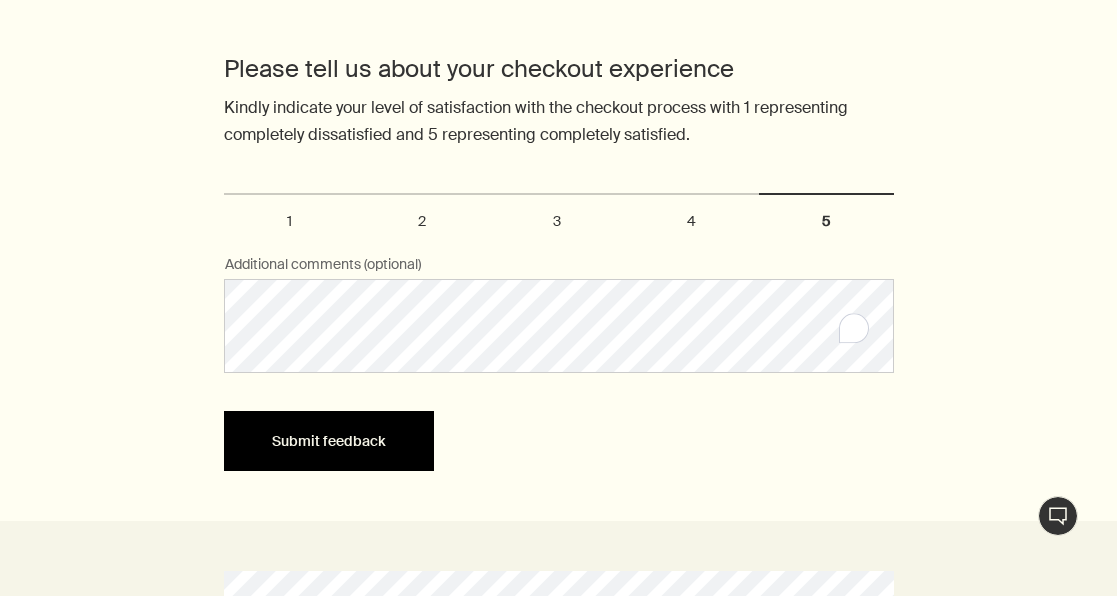 click on "Submit feedback" at bounding box center (329, 441) 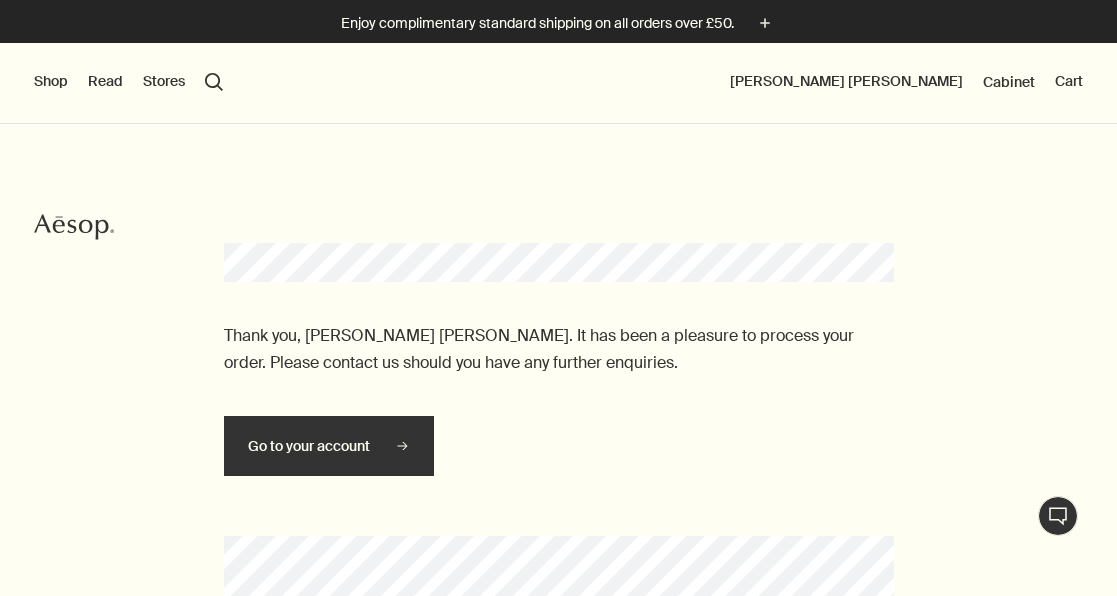 scroll, scrollTop: 0, scrollLeft: 0, axis: both 